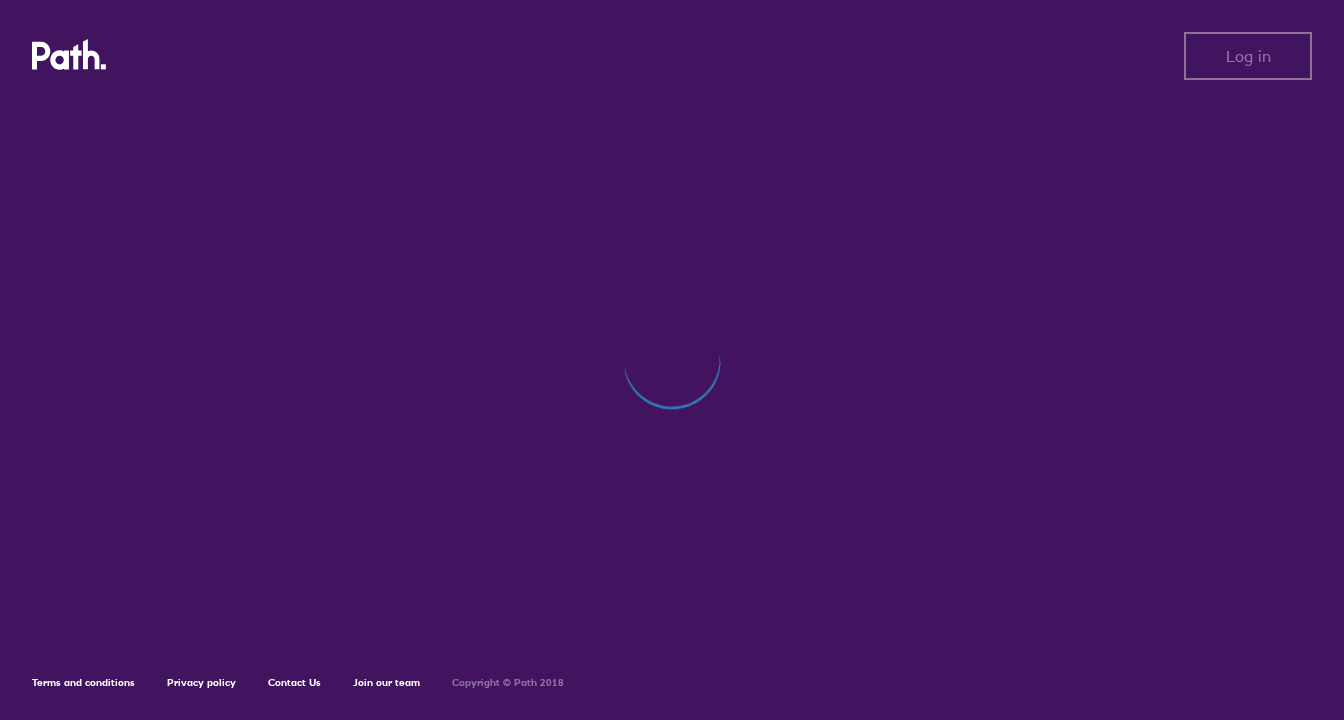 scroll, scrollTop: 0, scrollLeft: 0, axis: both 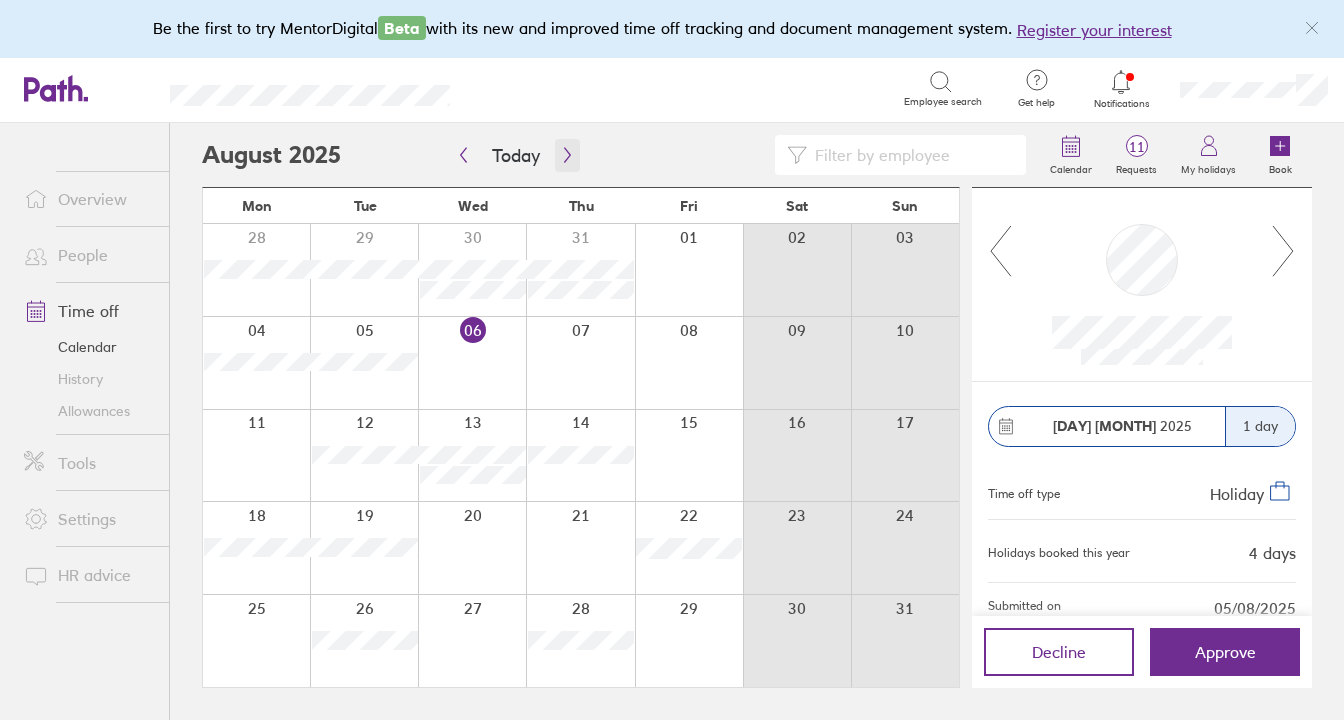 click 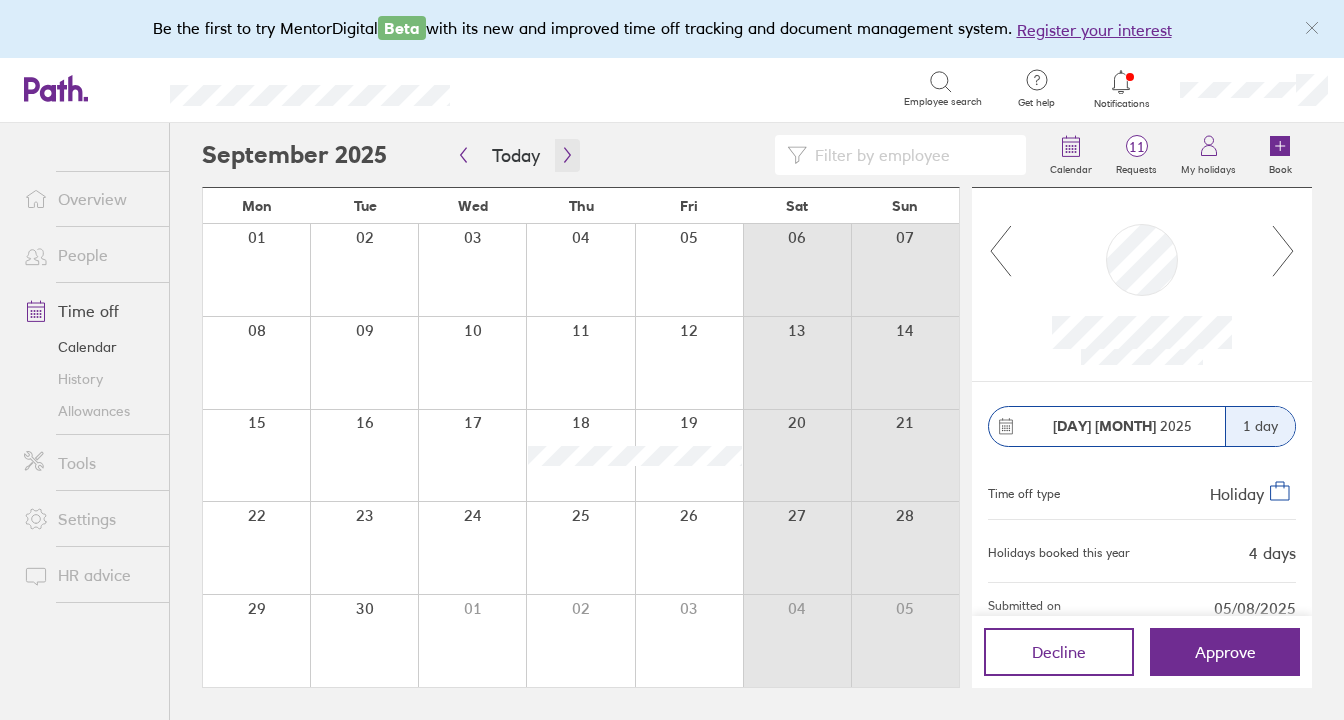 click 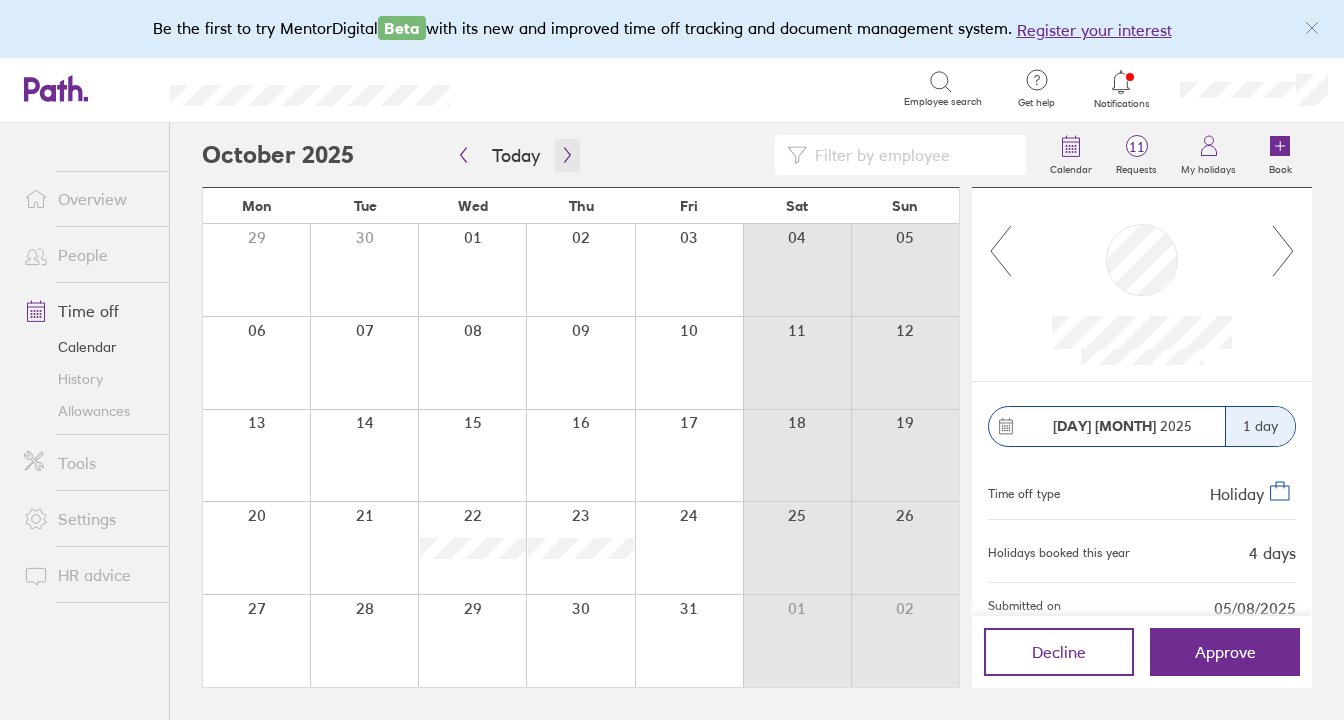 scroll, scrollTop: 34, scrollLeft: 0, axis: vertical 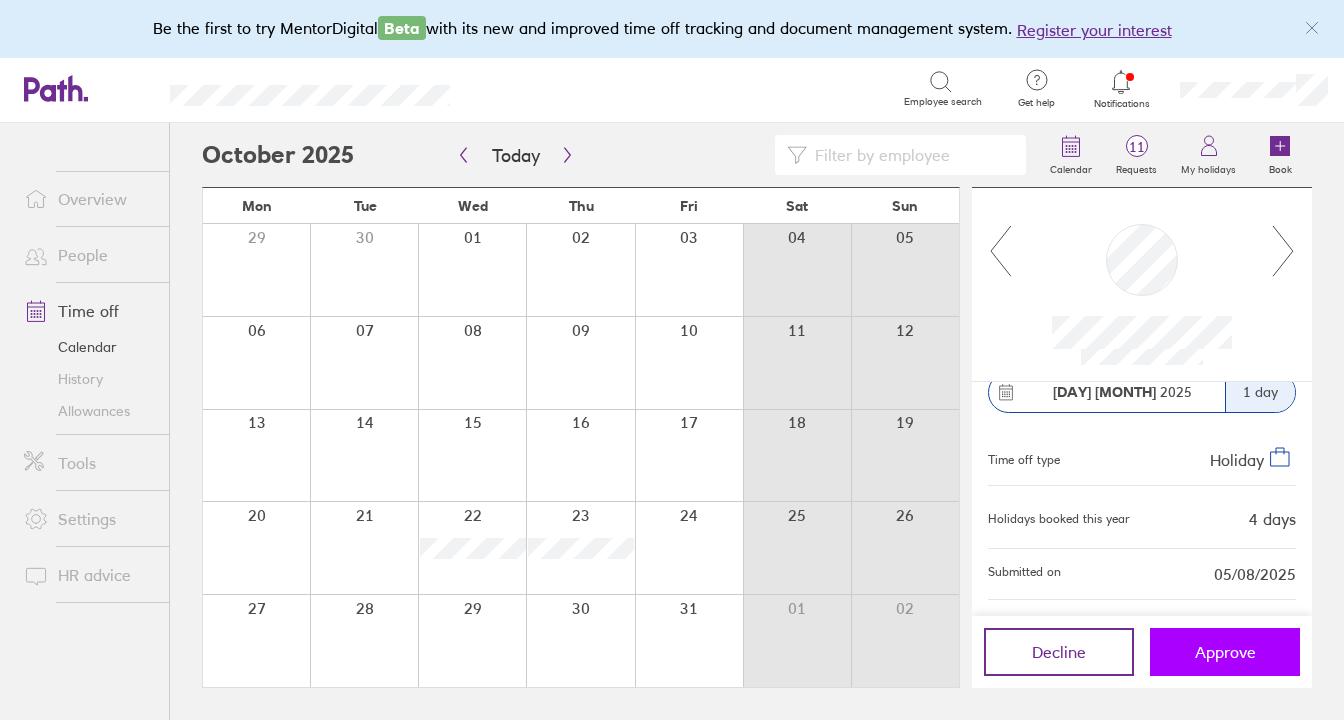 click on "Approve" at bounding box center [1225, 652] 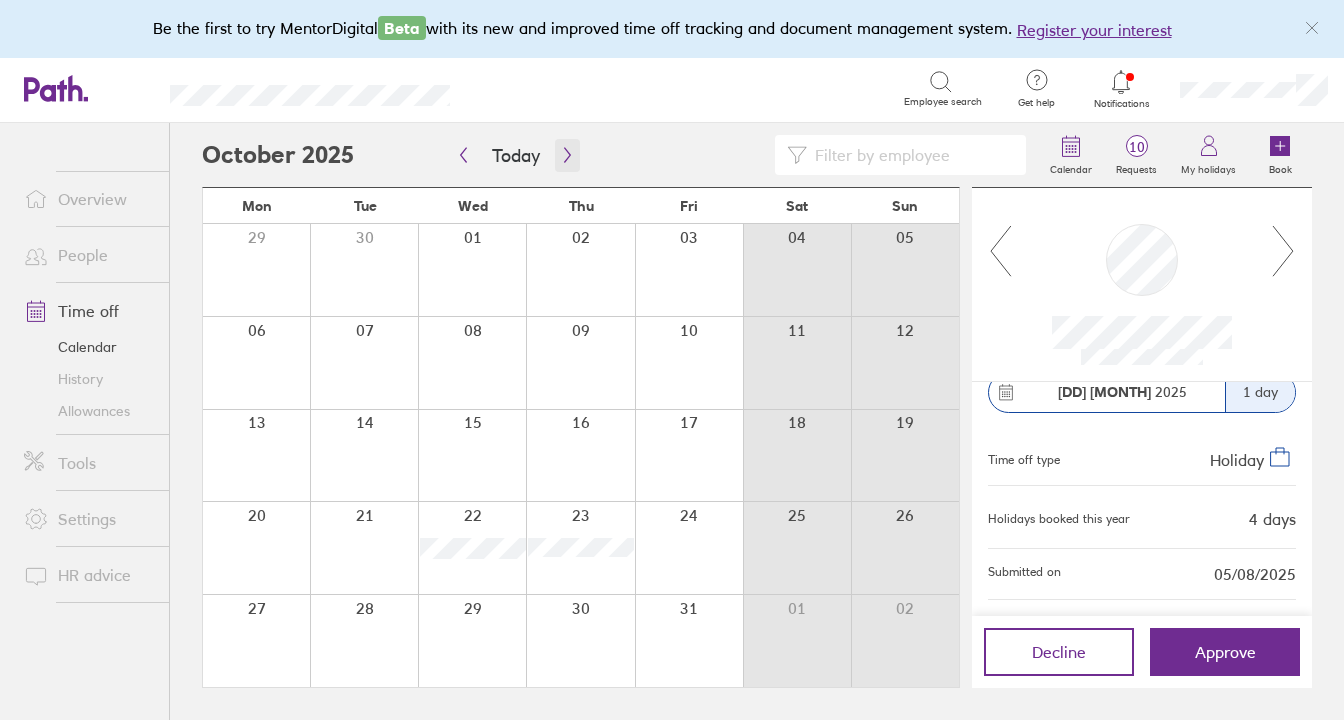click at bounding box center (567, 155) 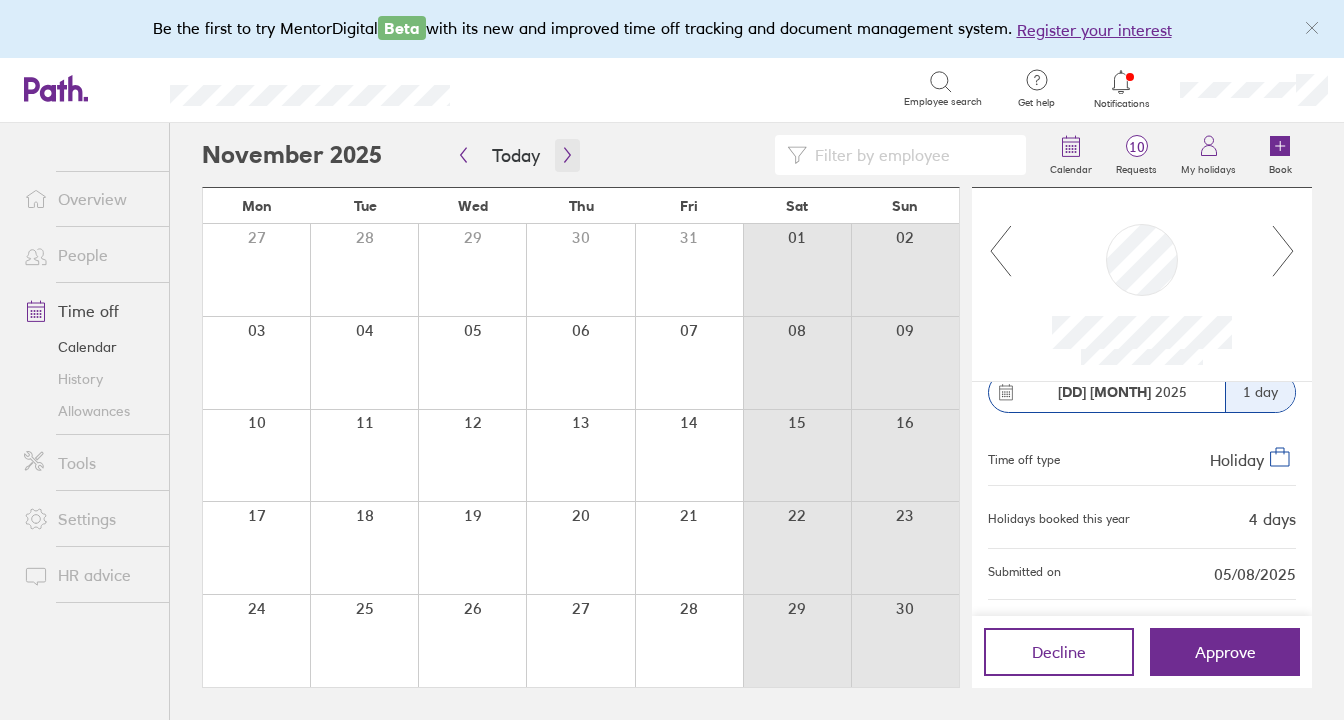 click 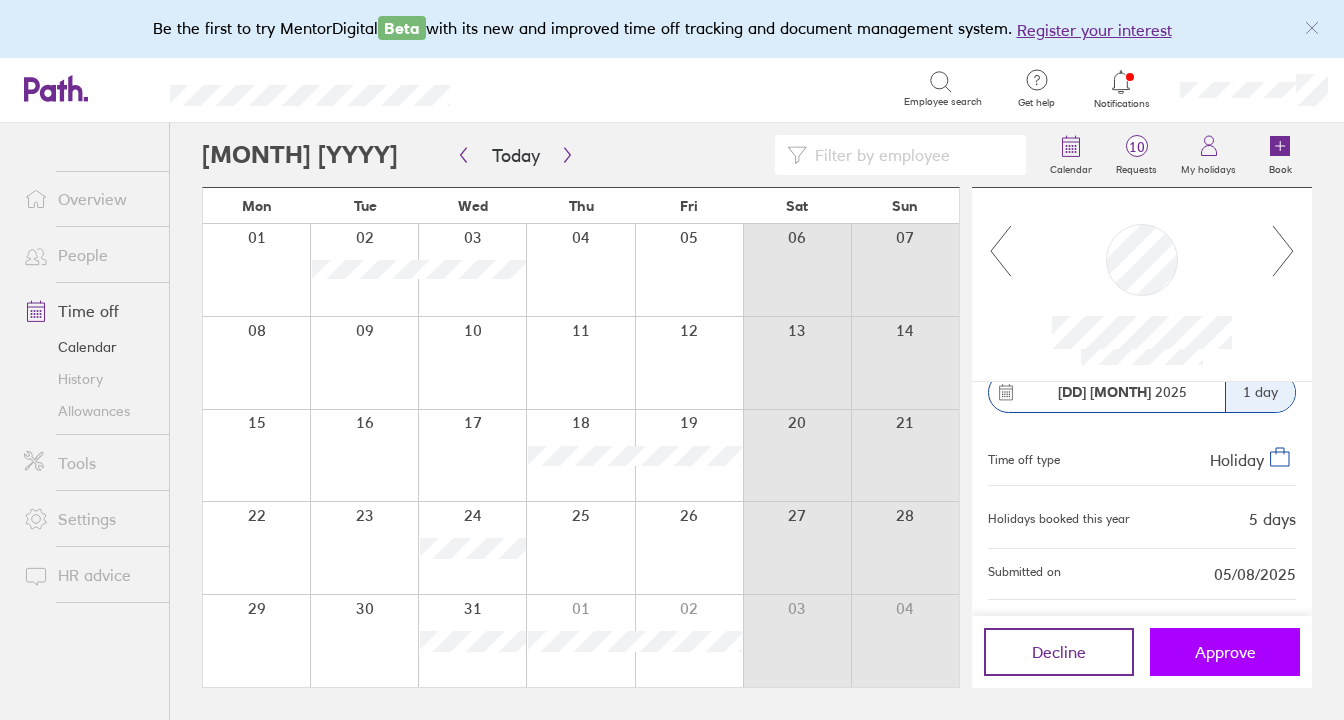 click on "Approve" at bounding box center [1225, 652] 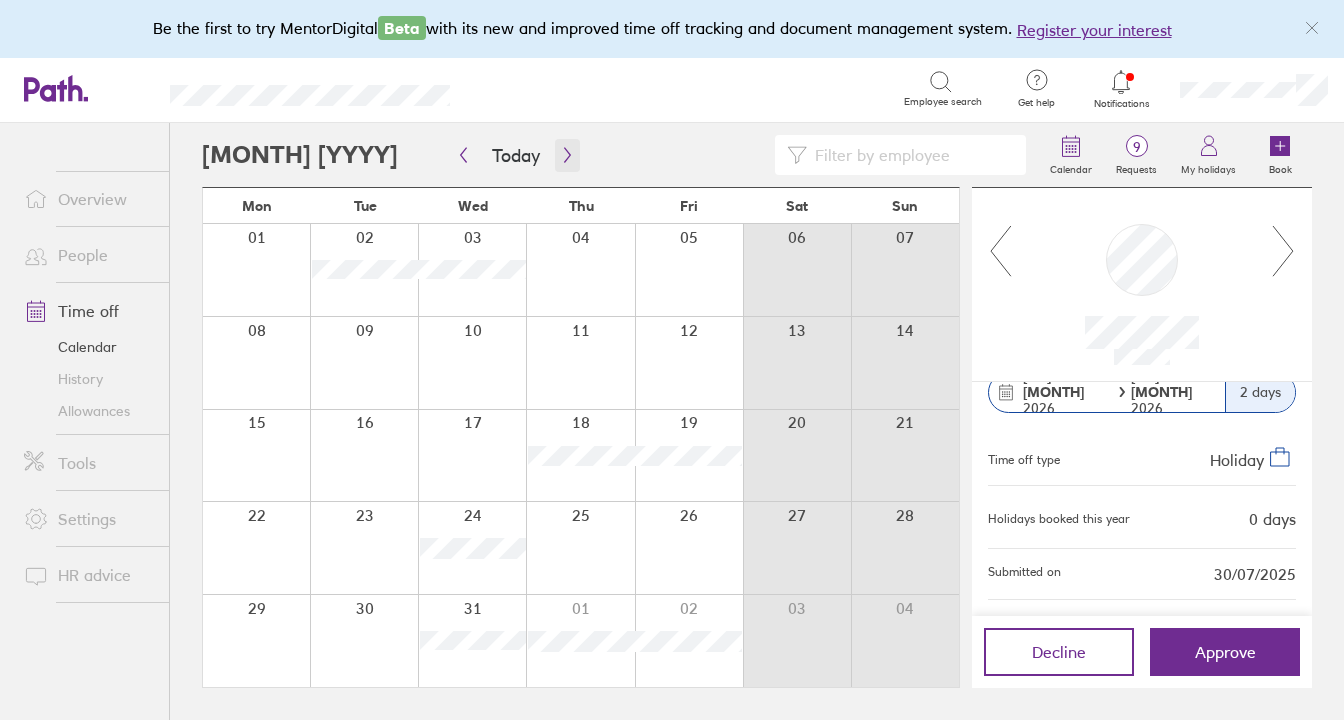 click 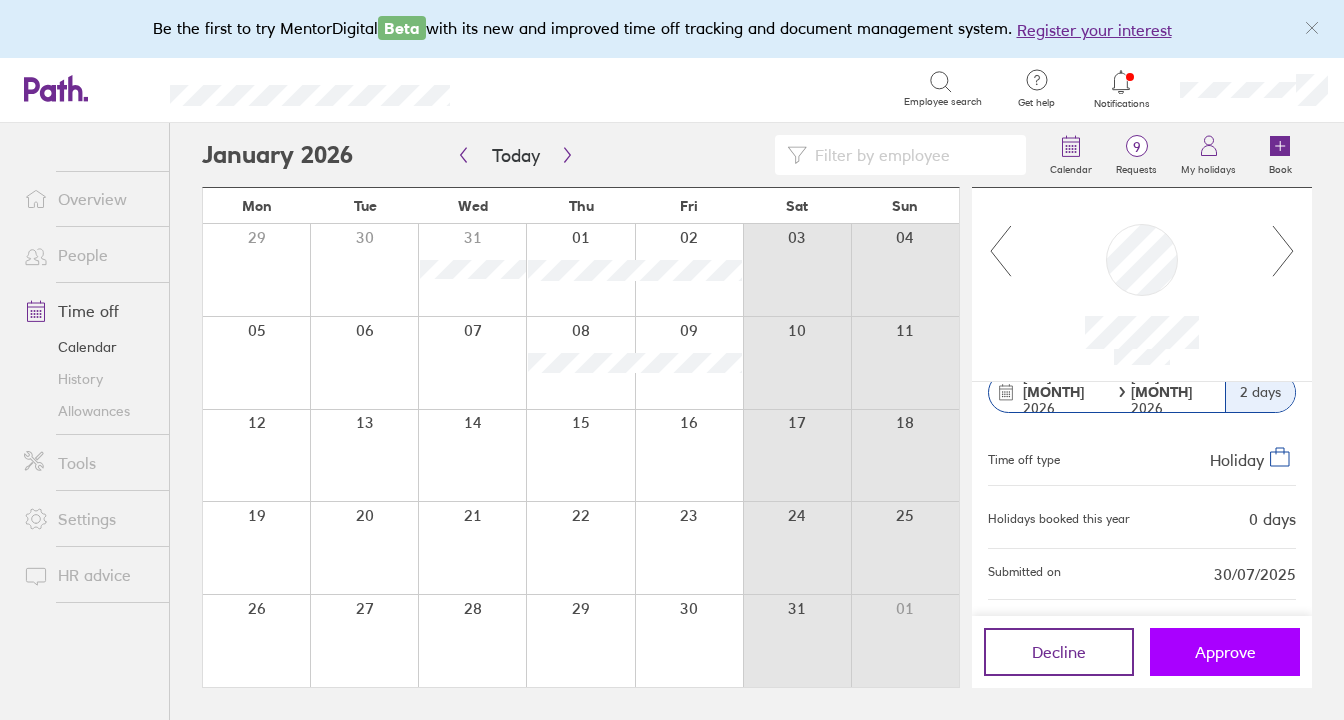 click on "Approve" at bounding box center (1225, 652) 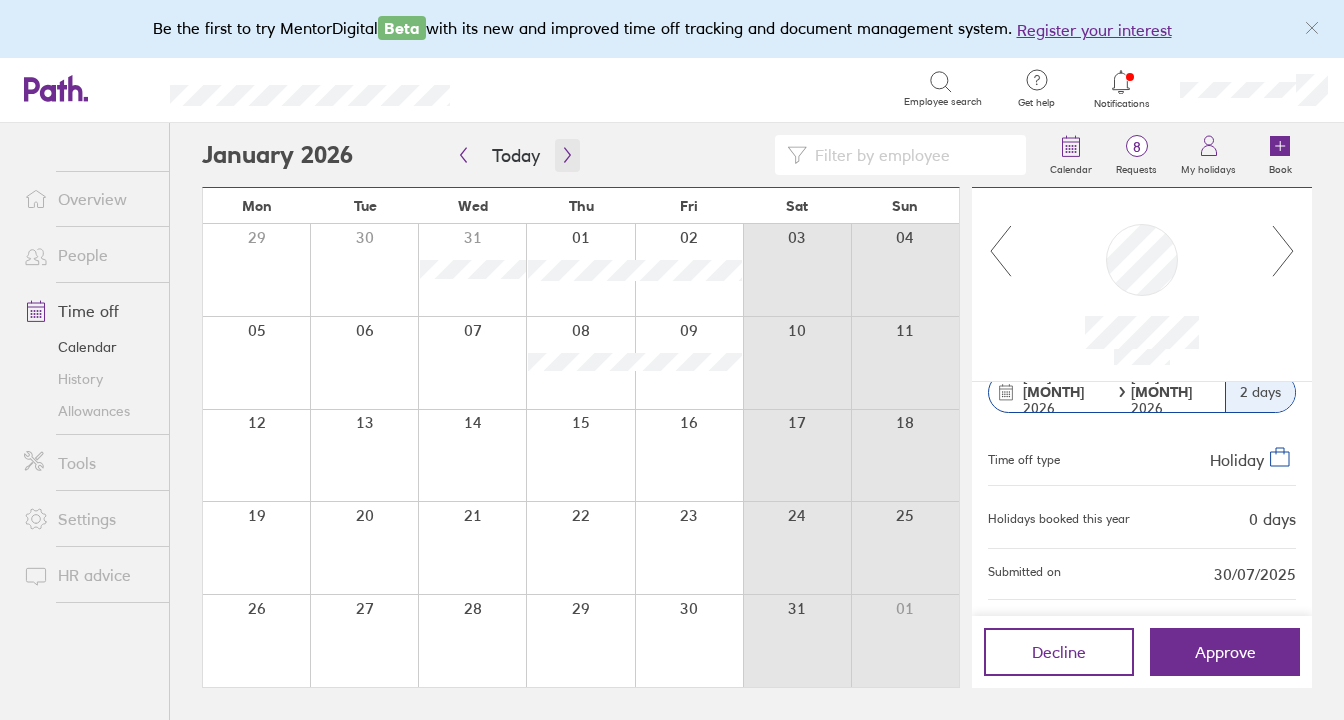 click 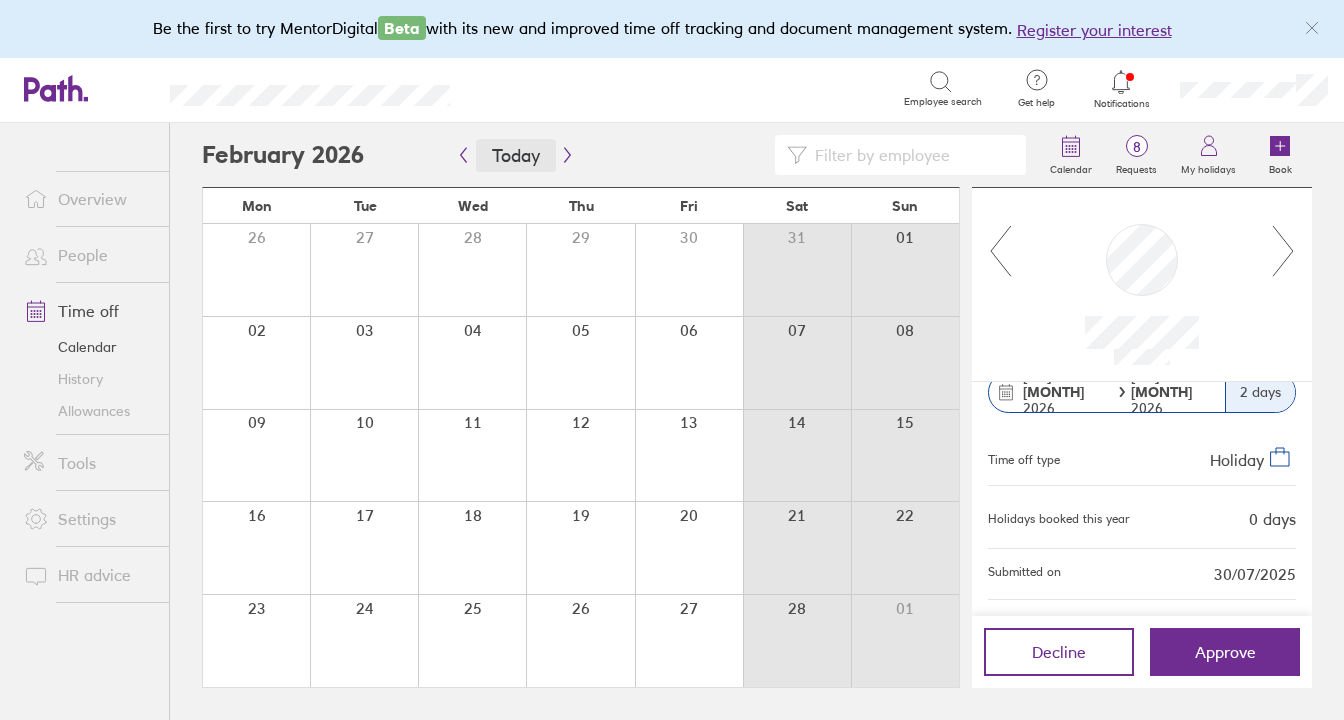 click on "Today" at bounding box center (516, 155) 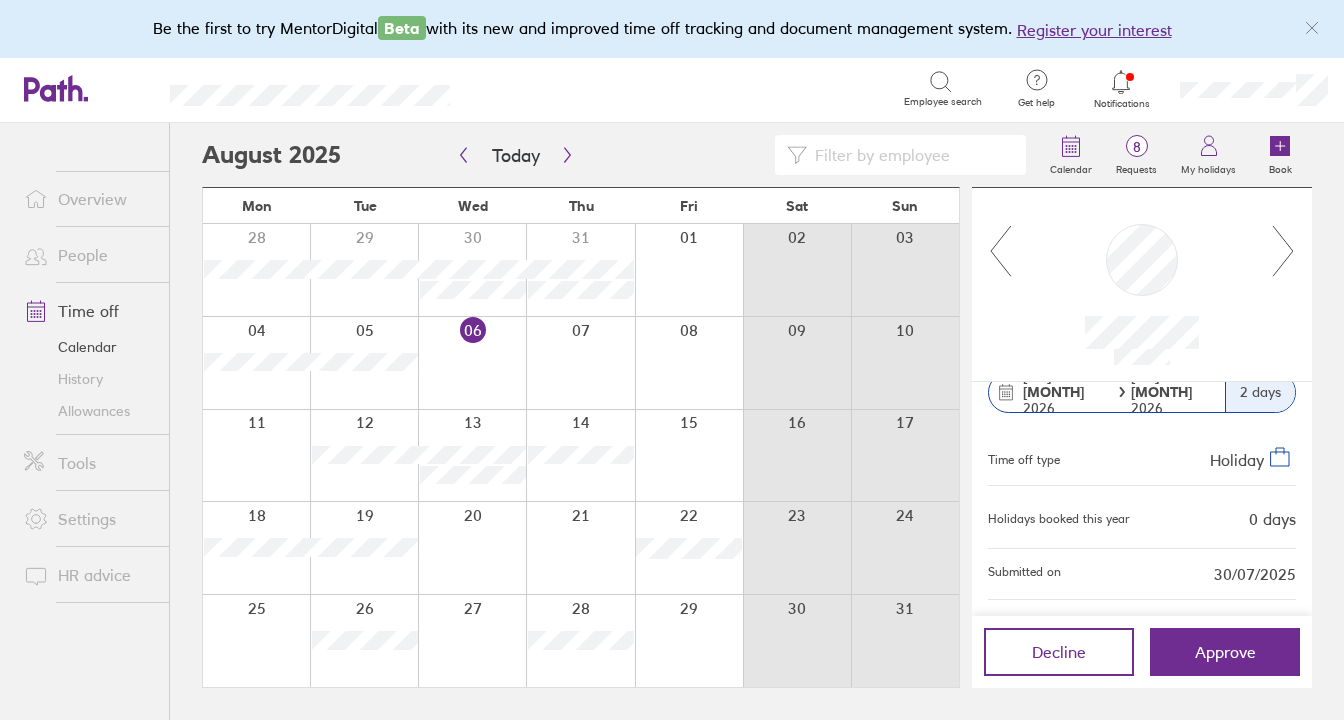 click at bounding box center [620, 155] 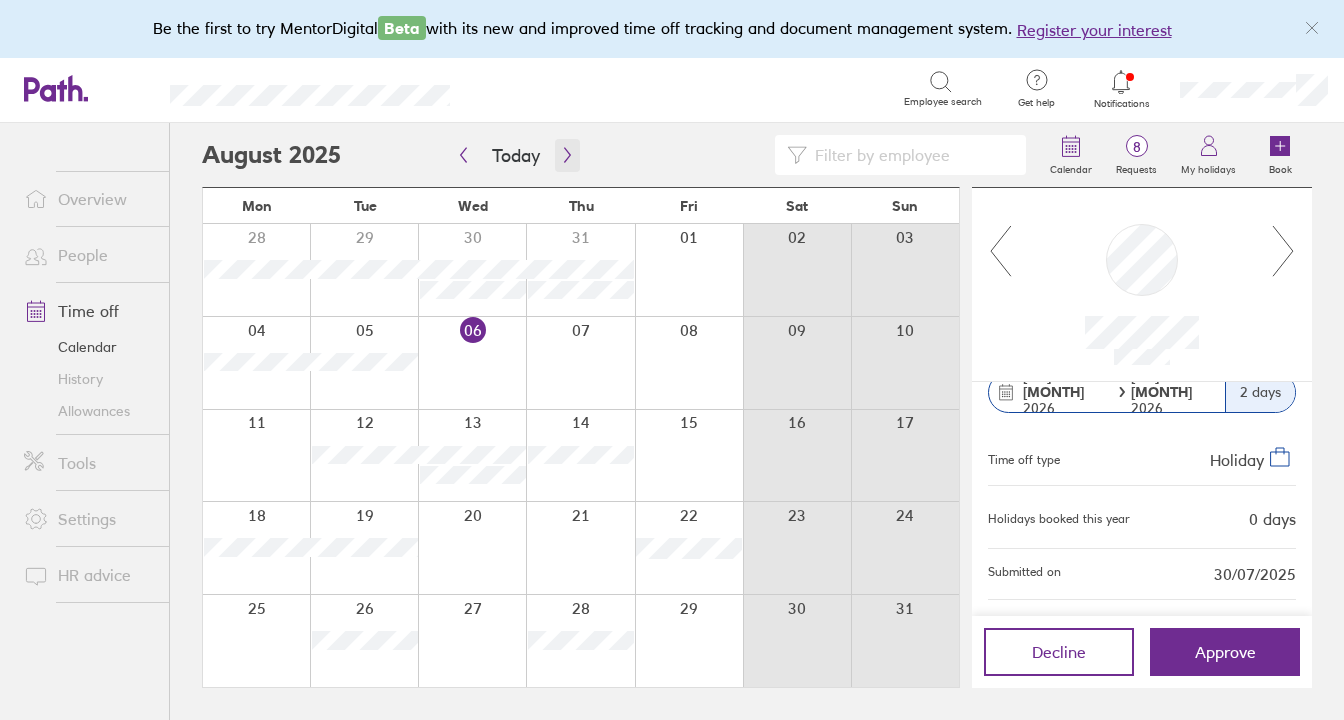 click 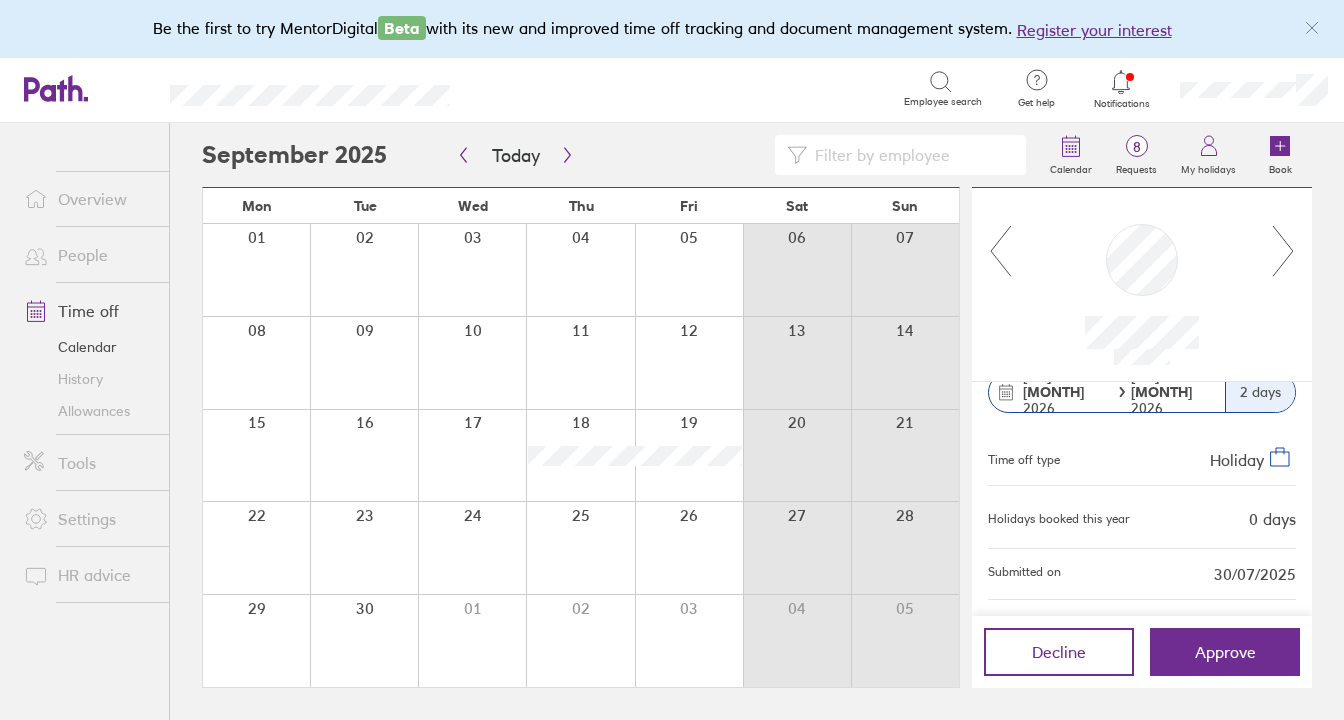 click at bounding box center [1283, 252] 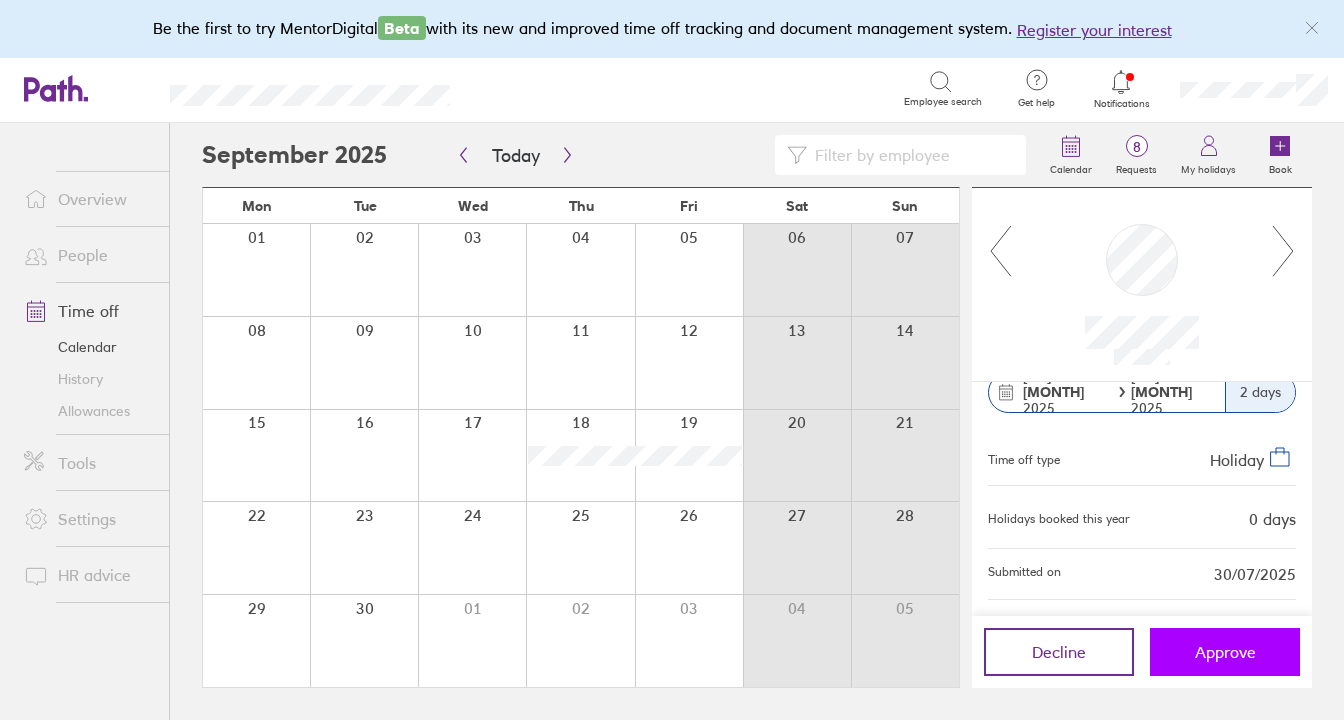 click on "Approve" at bounding box center [1225, 652] 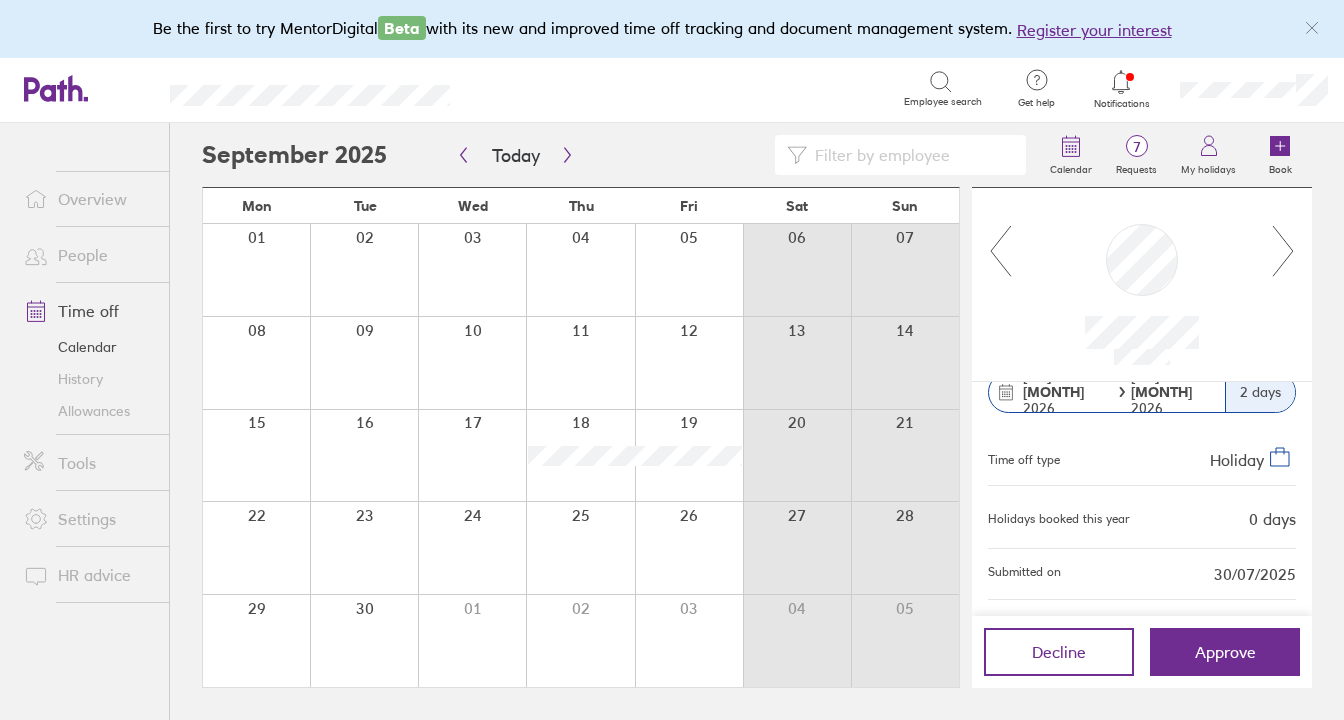 click 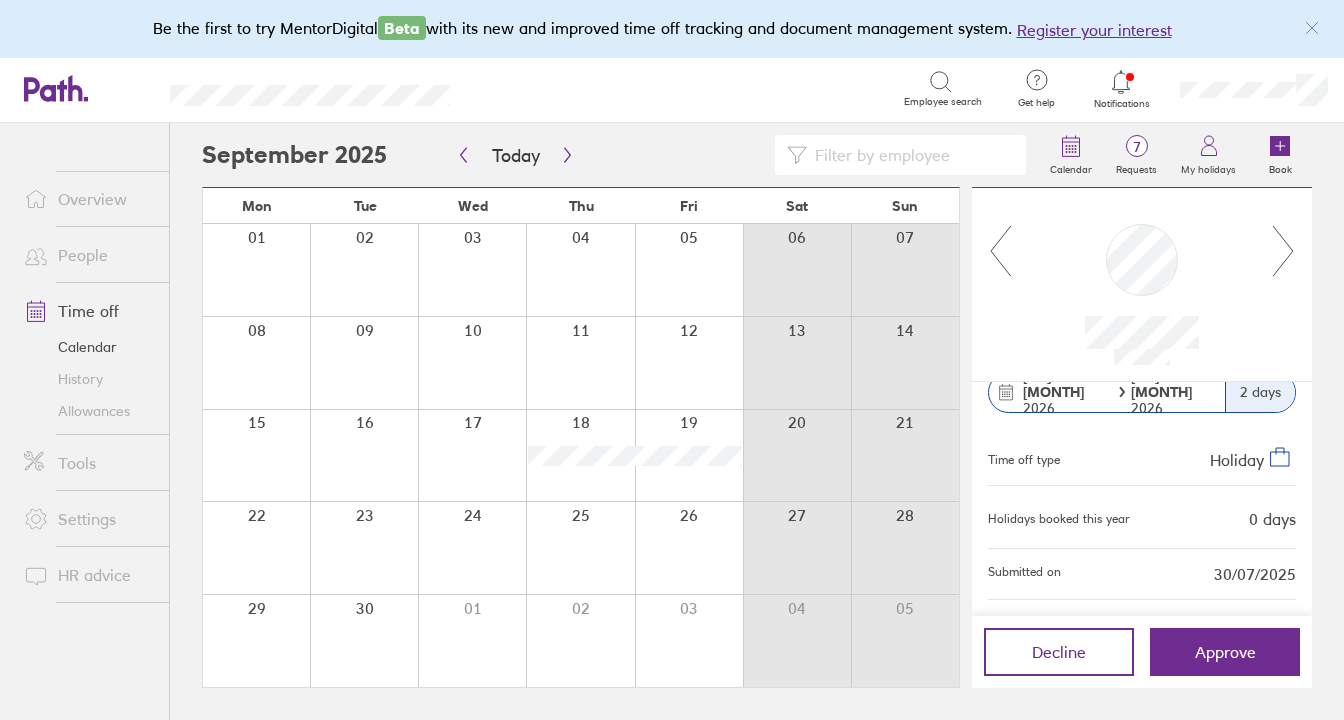 click 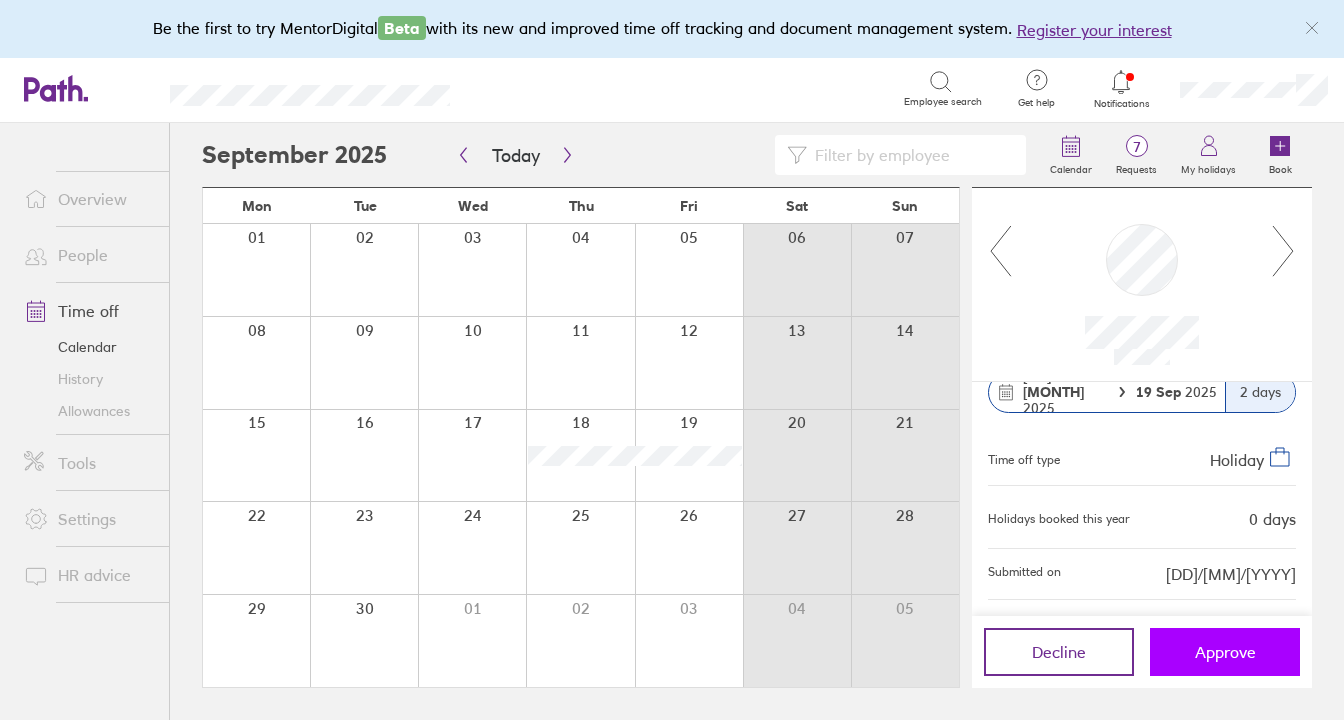 click on "Approve" at bounding box center [1225, 652] 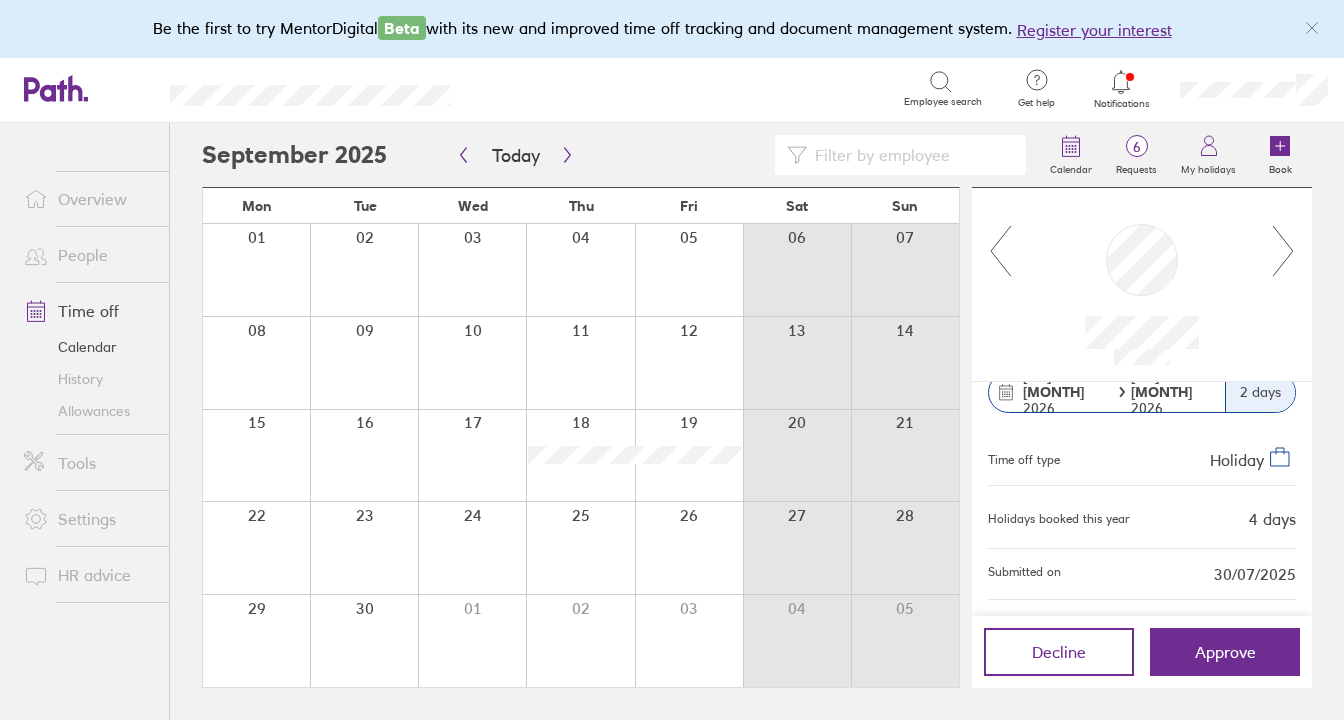 click 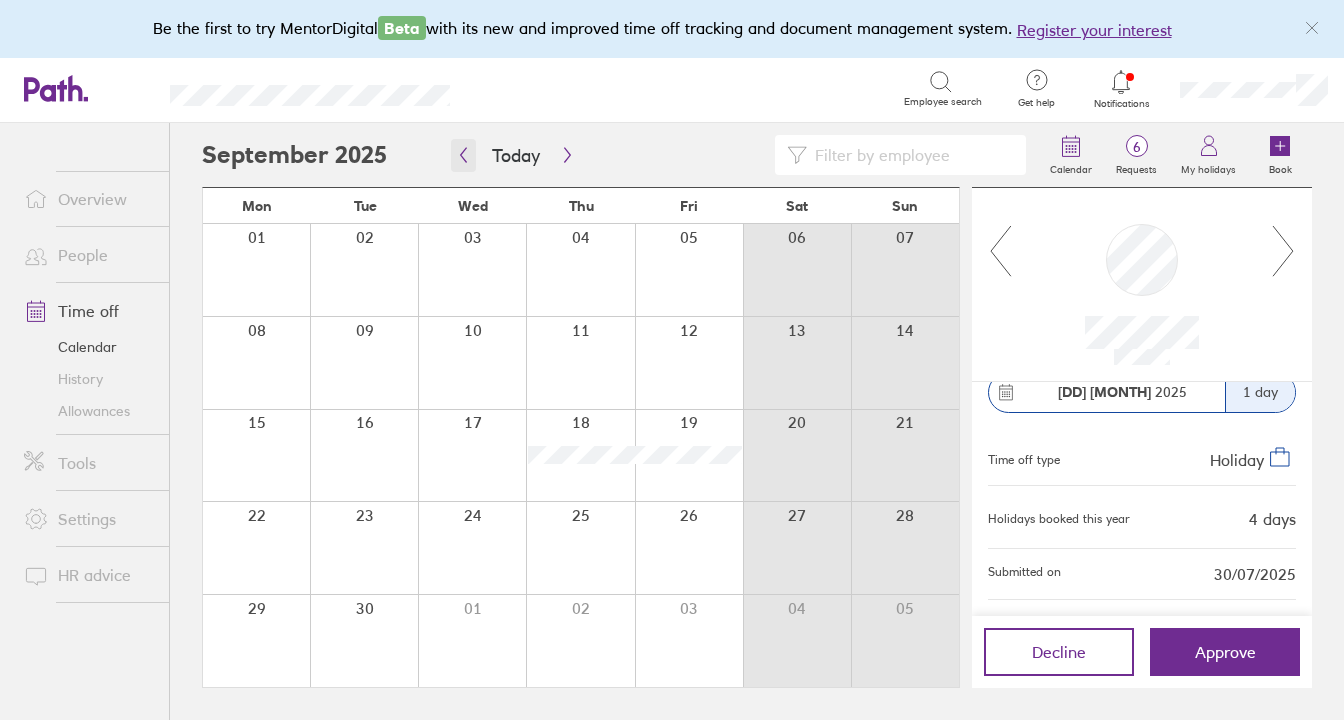 click 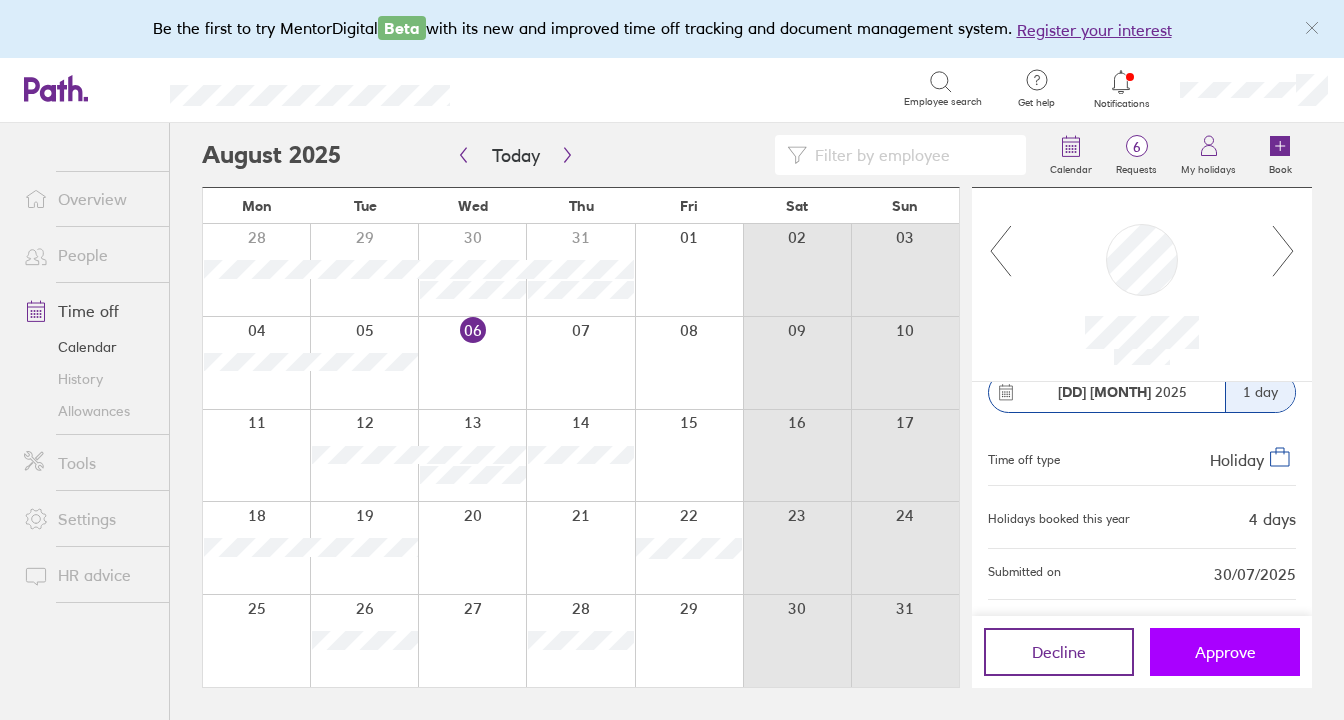 click on "Approve" at bounding box center [1225, 652] 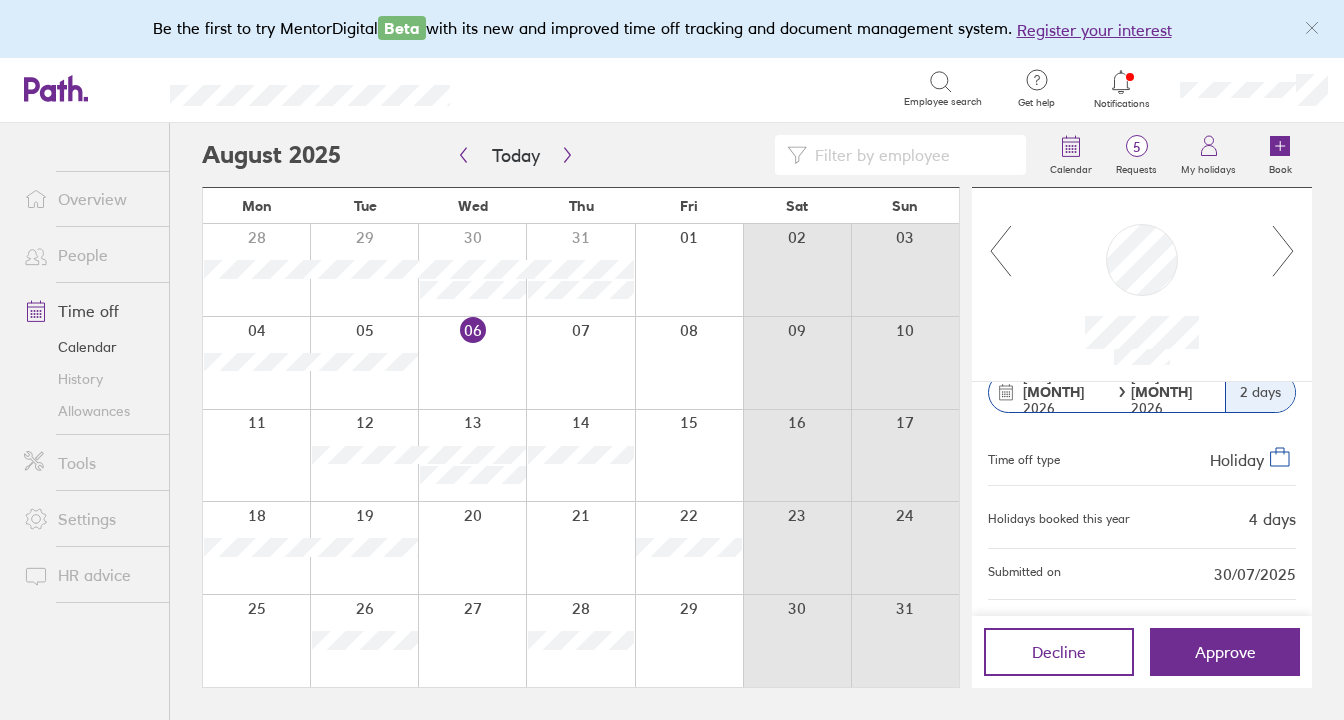 click 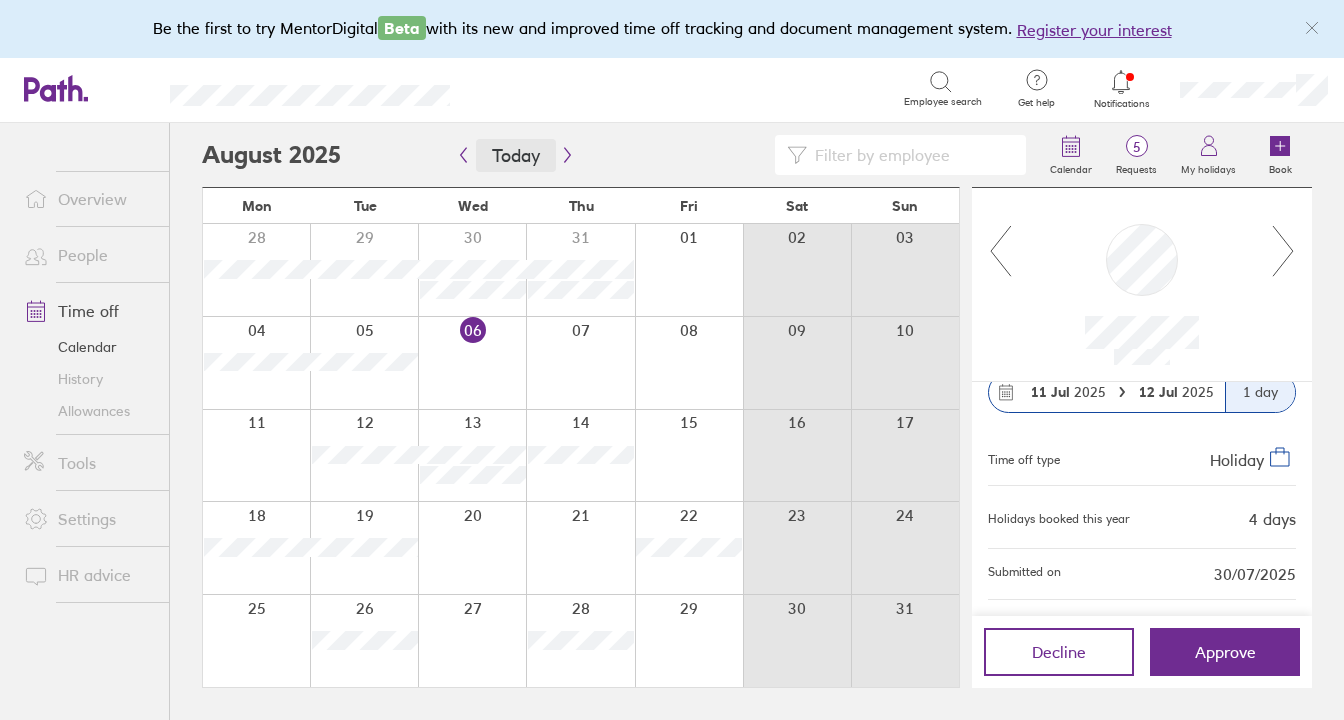 click on "Today" at bounding box center (516, 155) 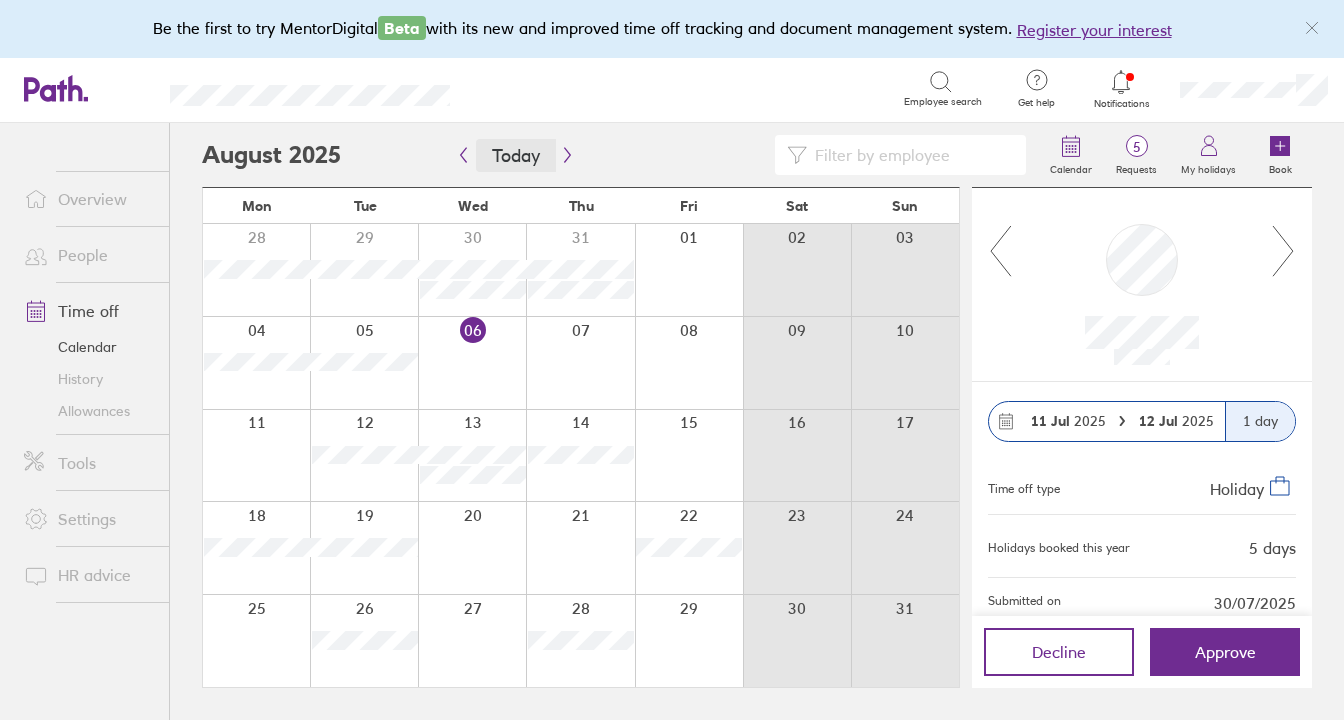 scroll, scrollTop: 0, scrollLeft: 0, axis: both 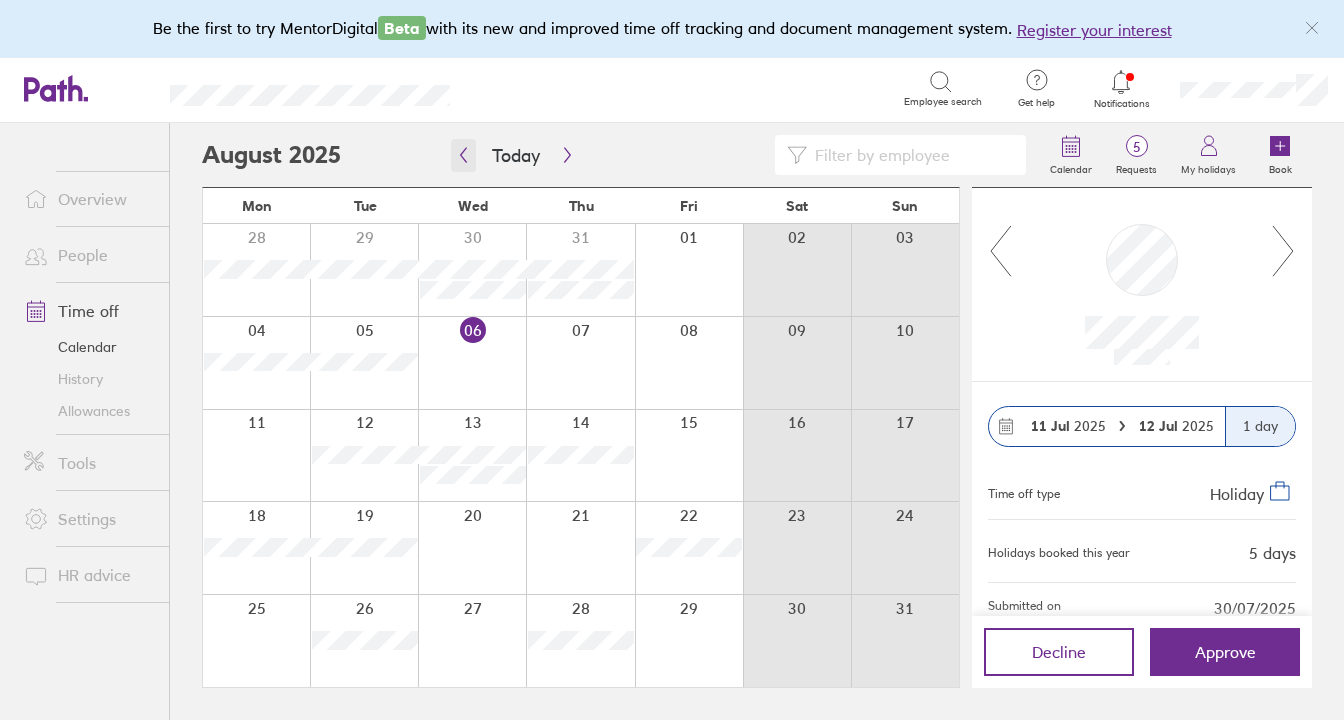 click at bounding box center (463, 155) 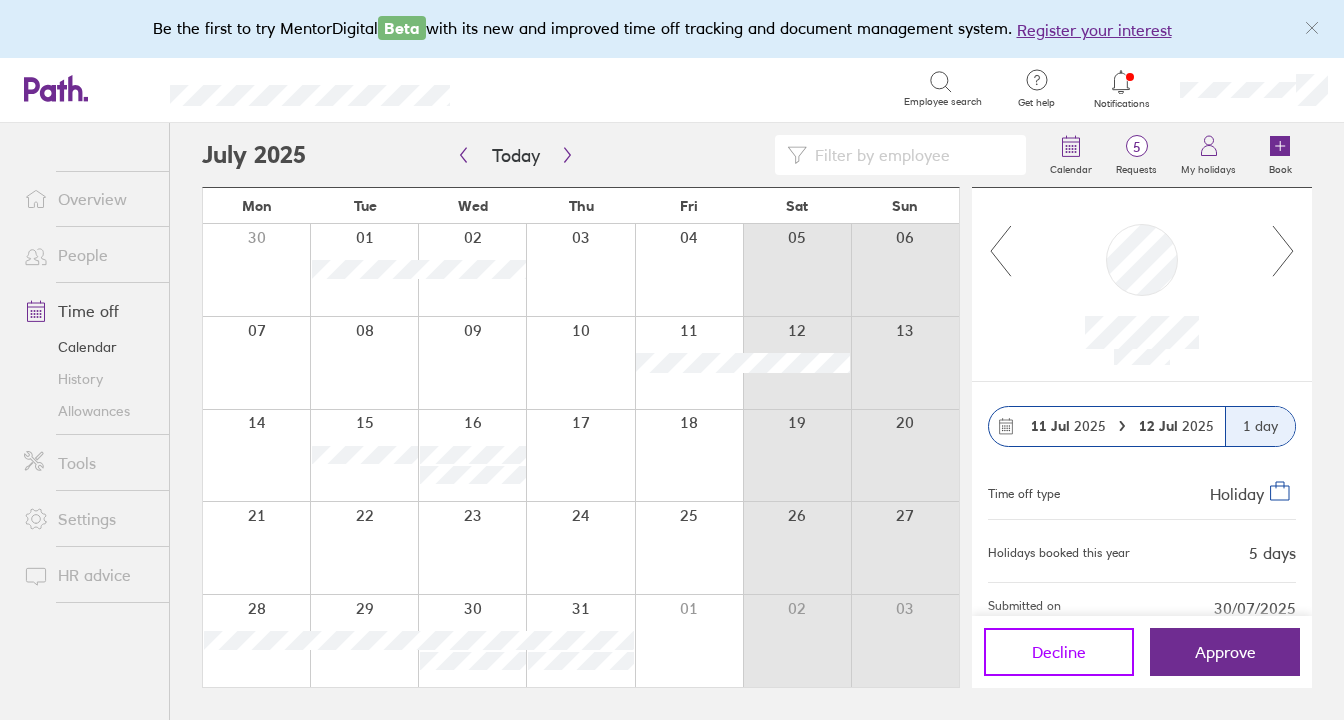 click on "Decline" at bounding box center [1059, 652] 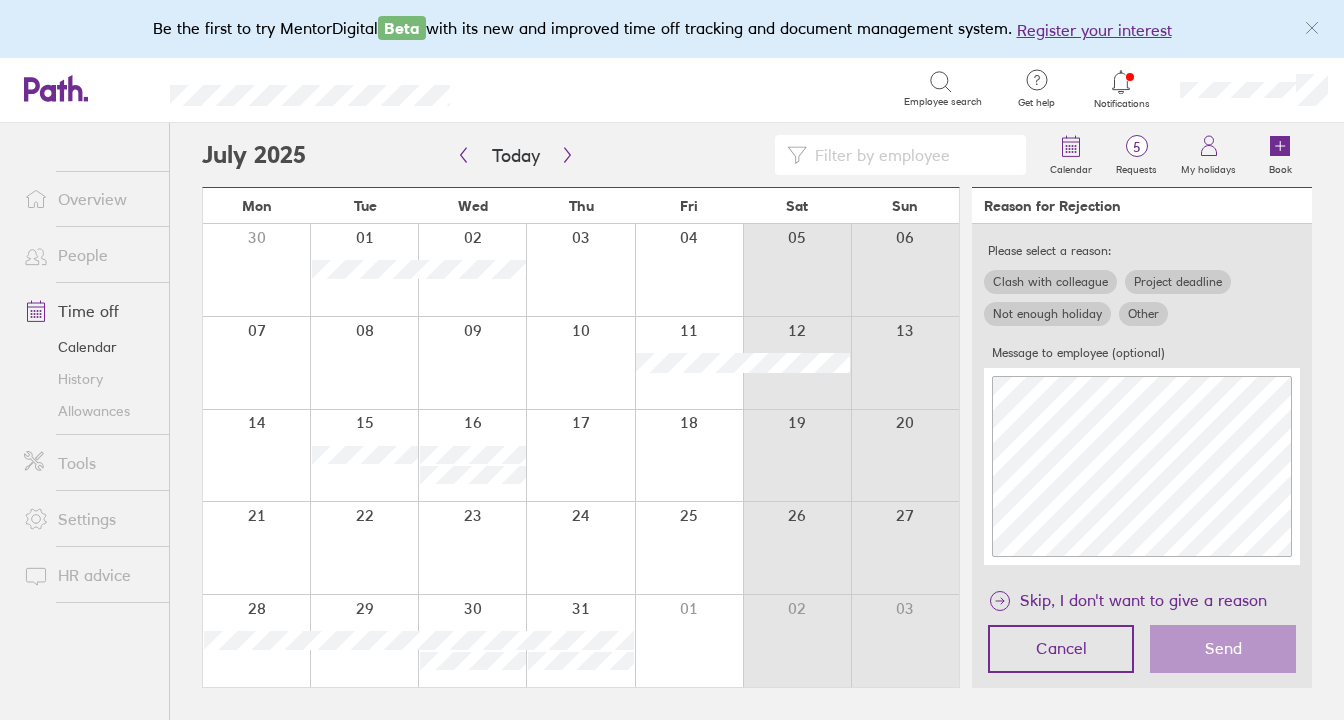 click on "Other" at bounding box center (1143, 314) 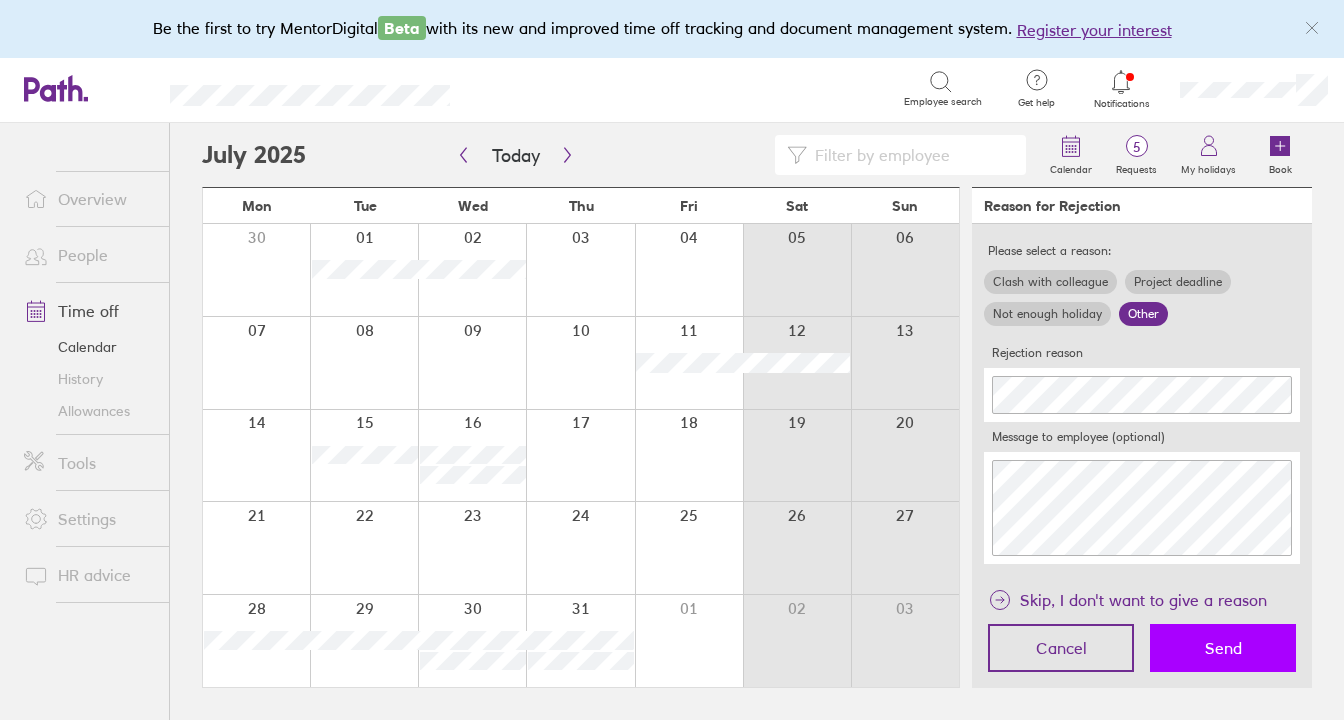 click on "Send" at bounding box center (1223, 648) 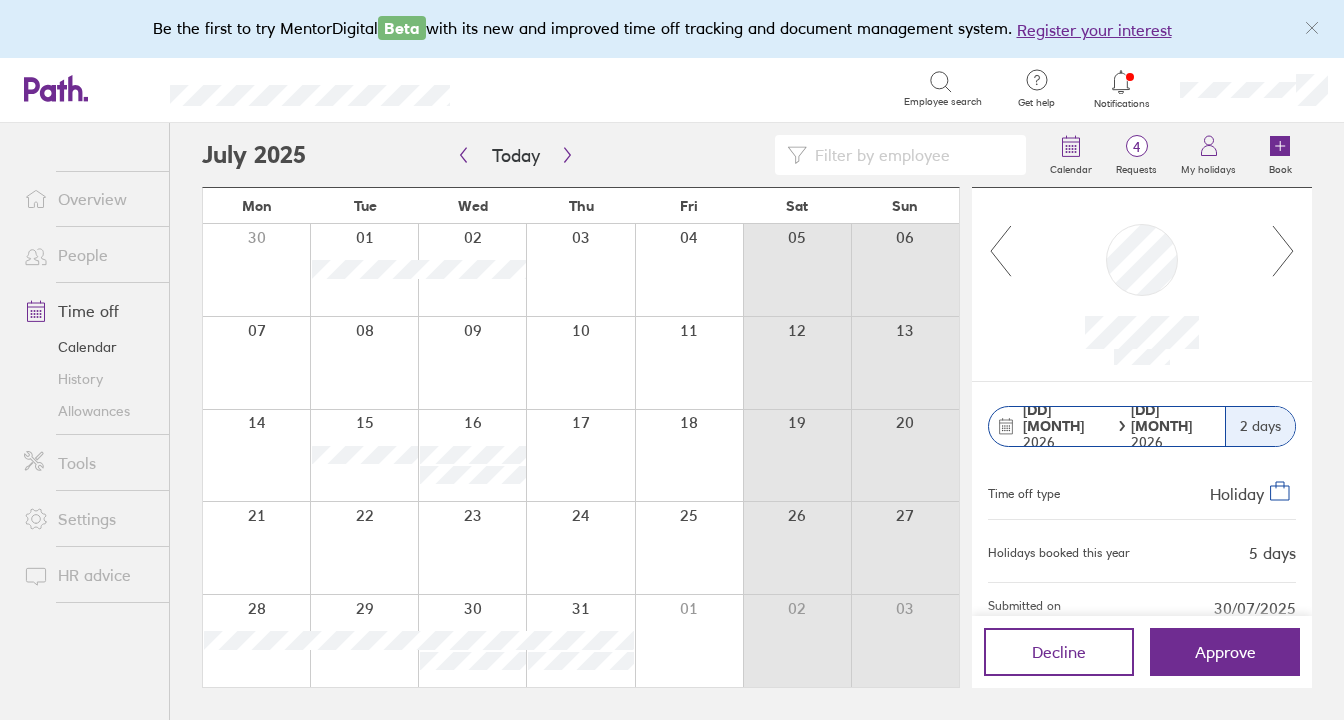 click 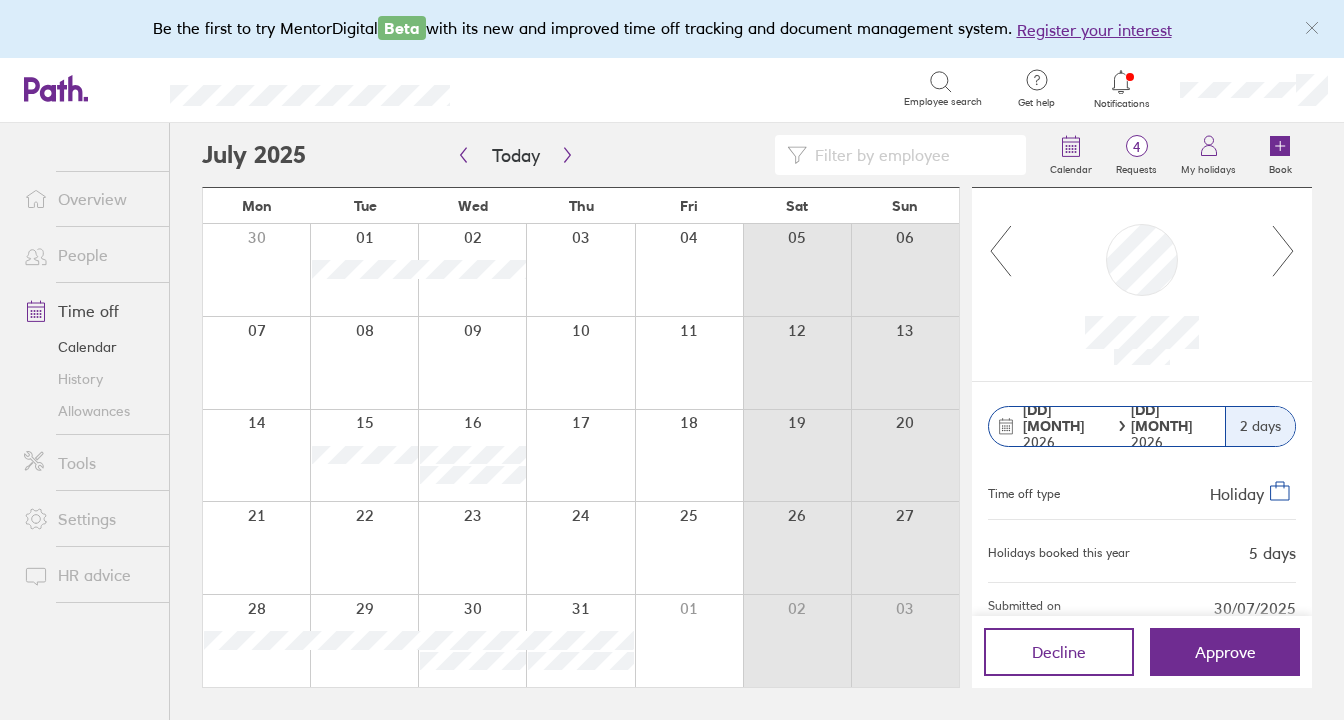 click 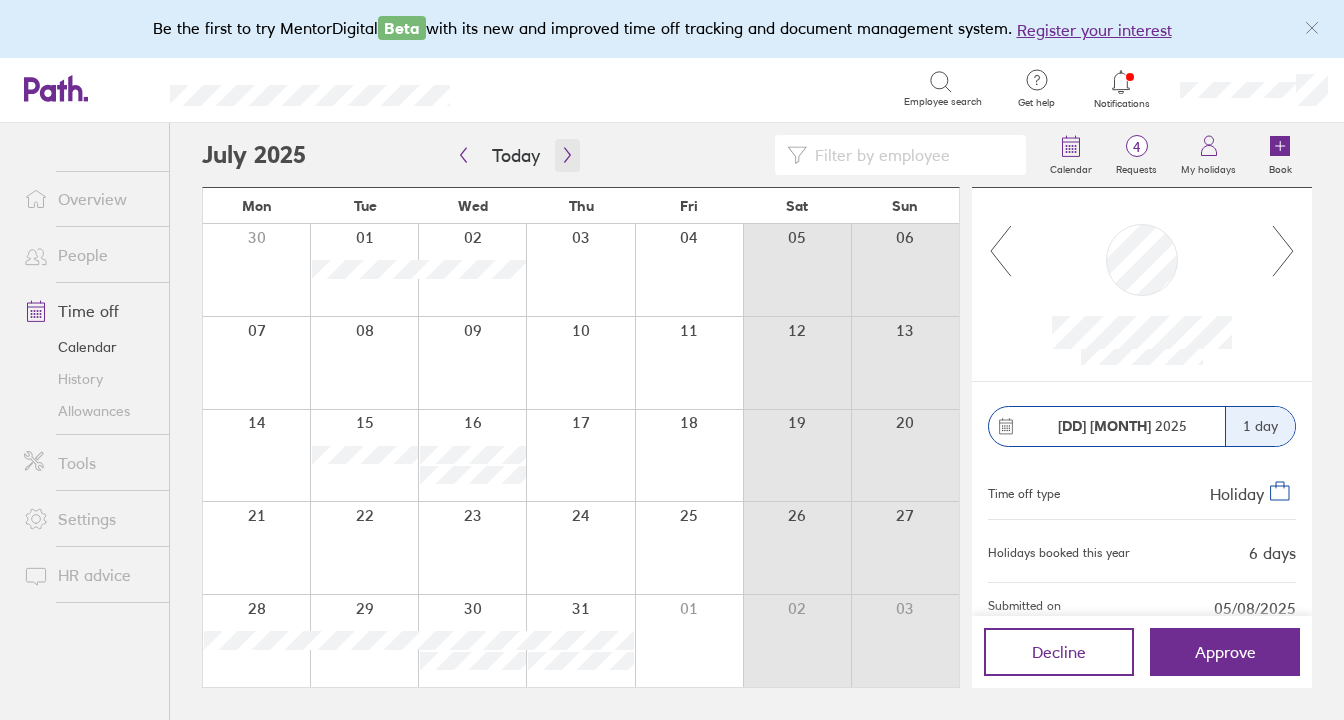click 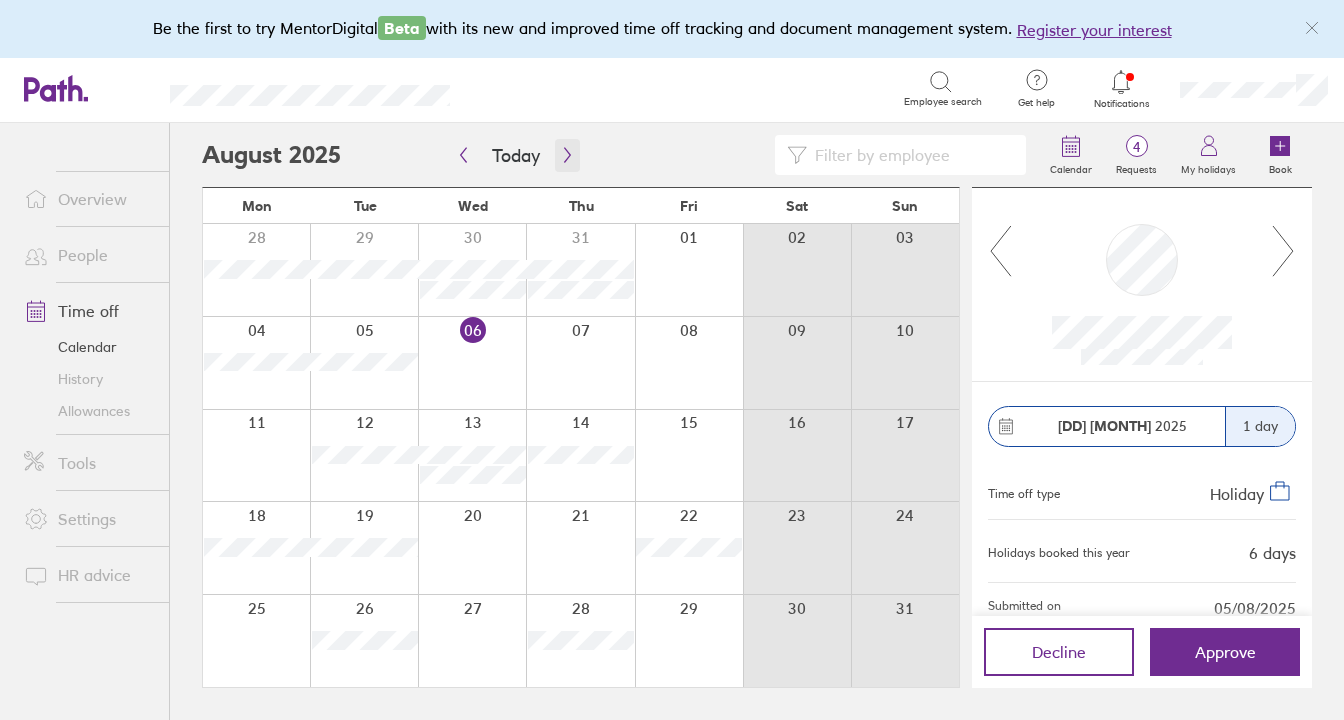 click 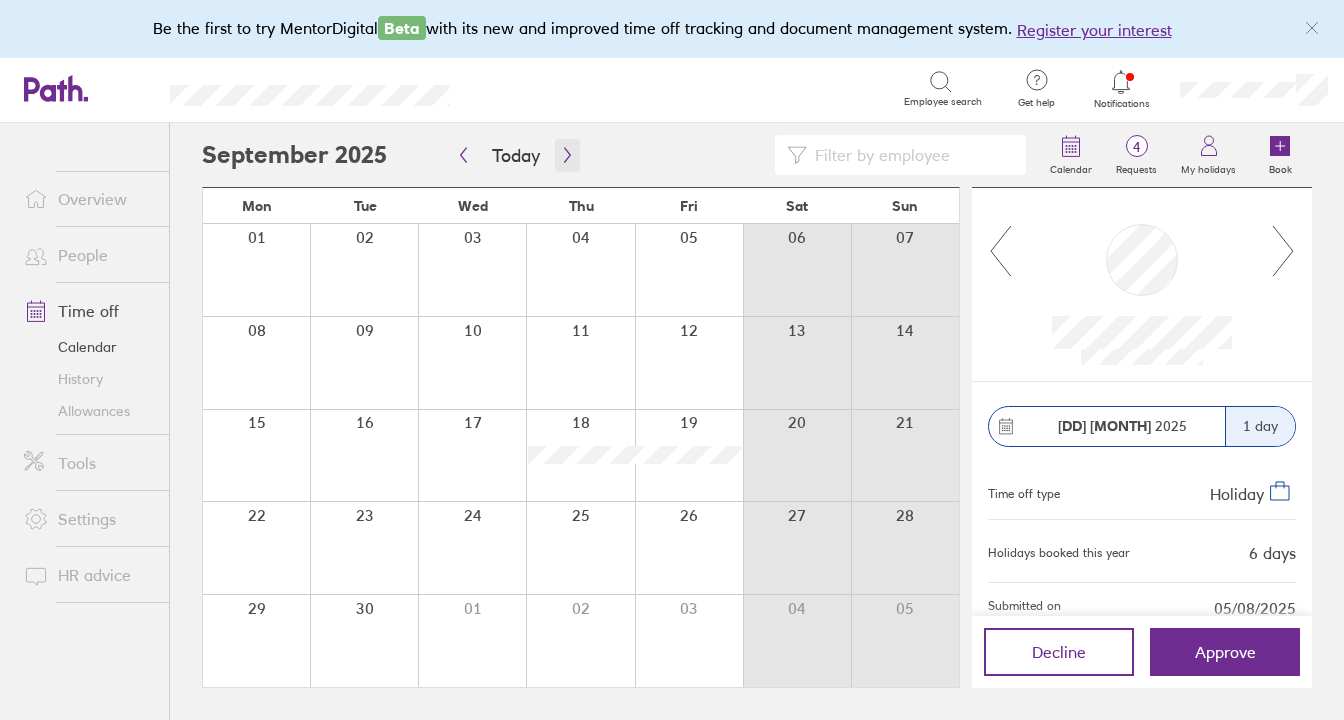 click 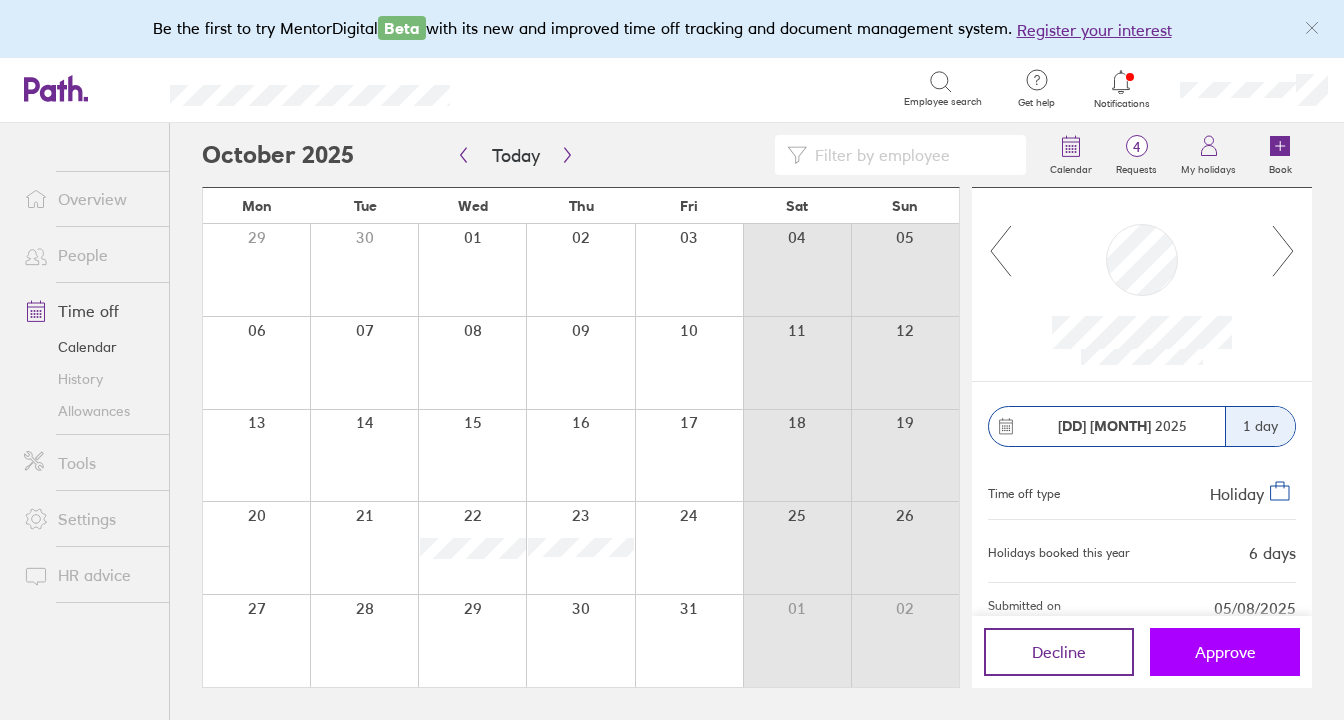 click on "Approve" at bounding box center (1225, 652) 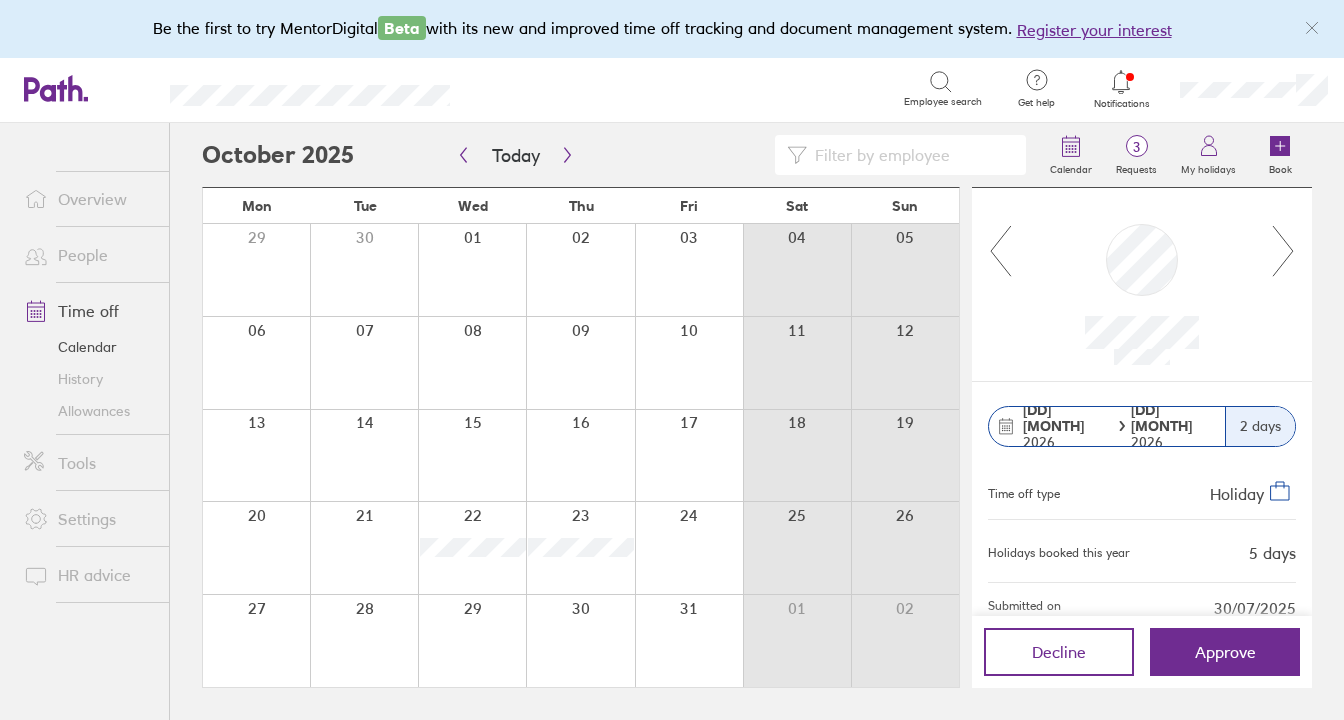click 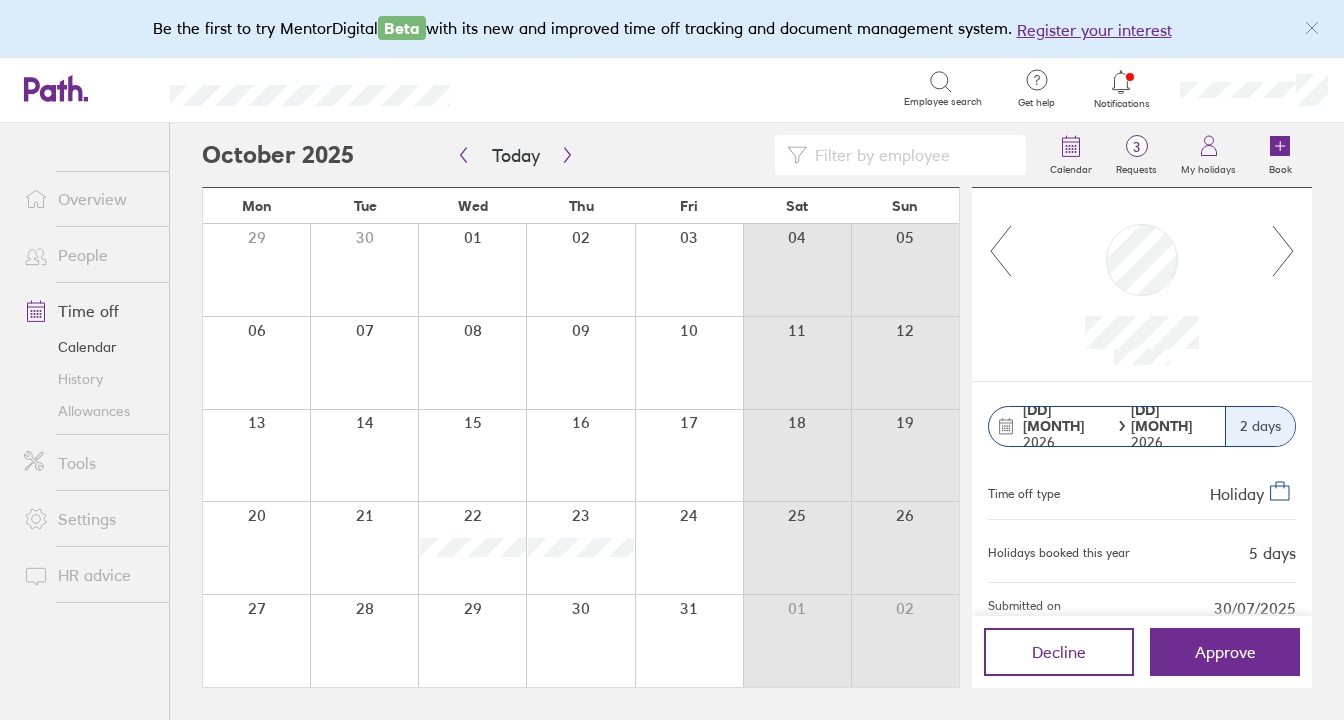 click 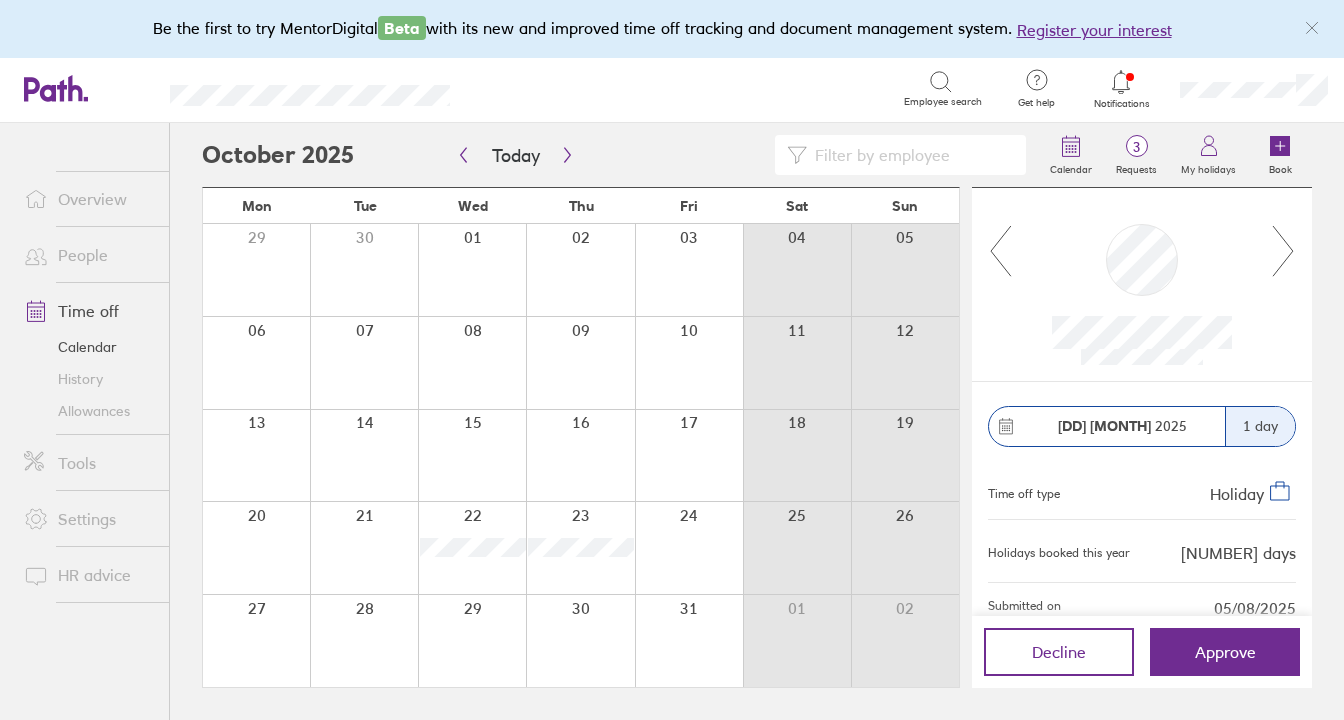 click 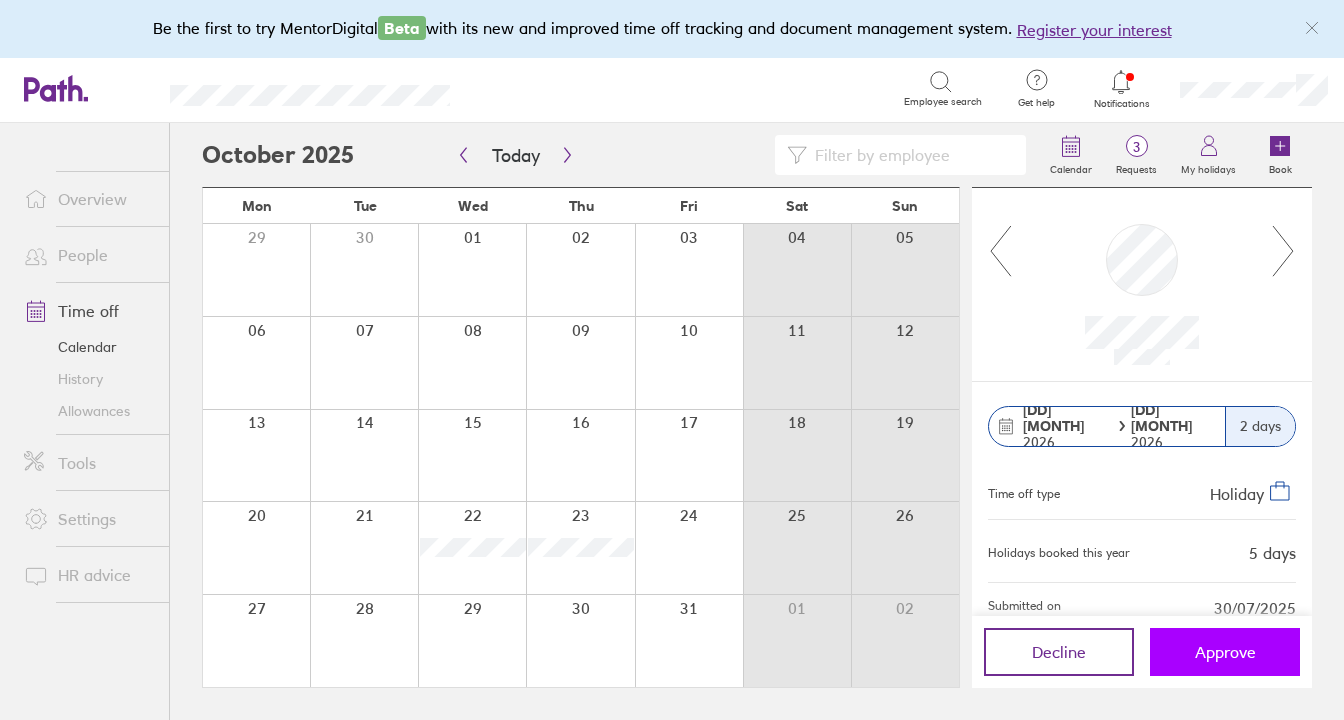 click on "Approve" at bounding box center (1225, 652) 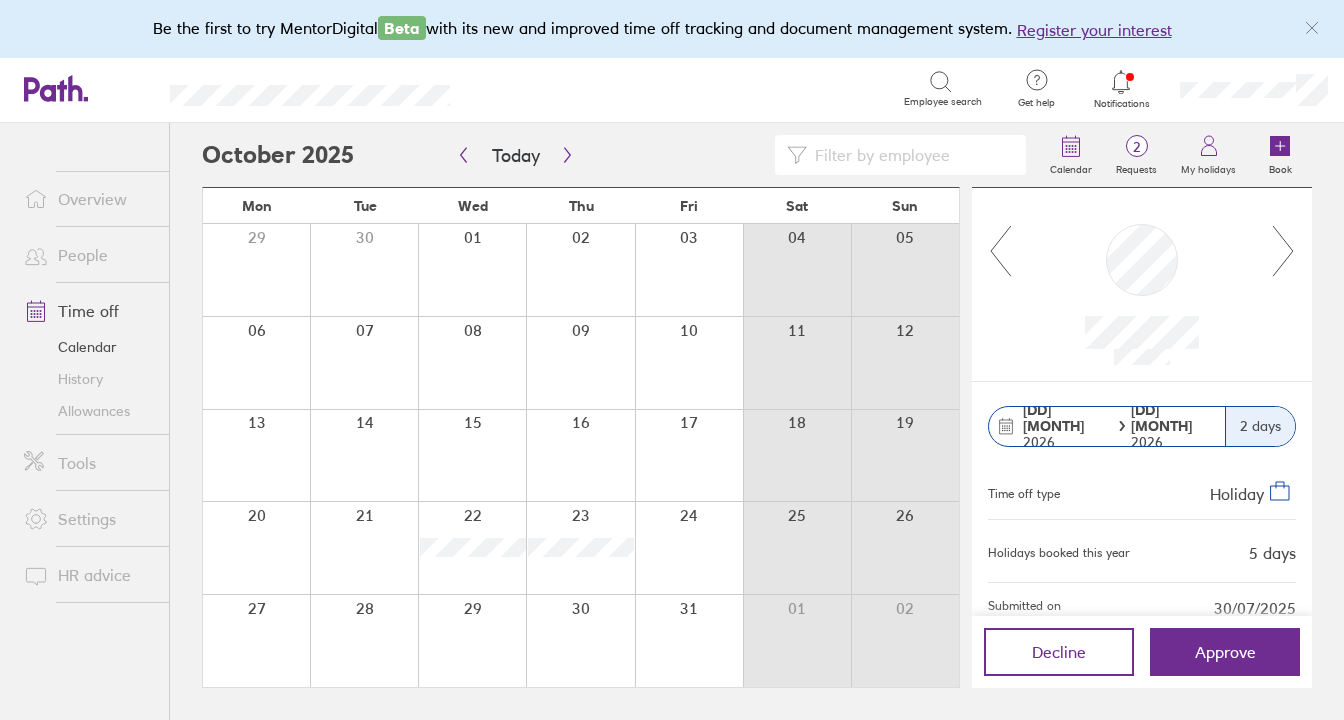 click 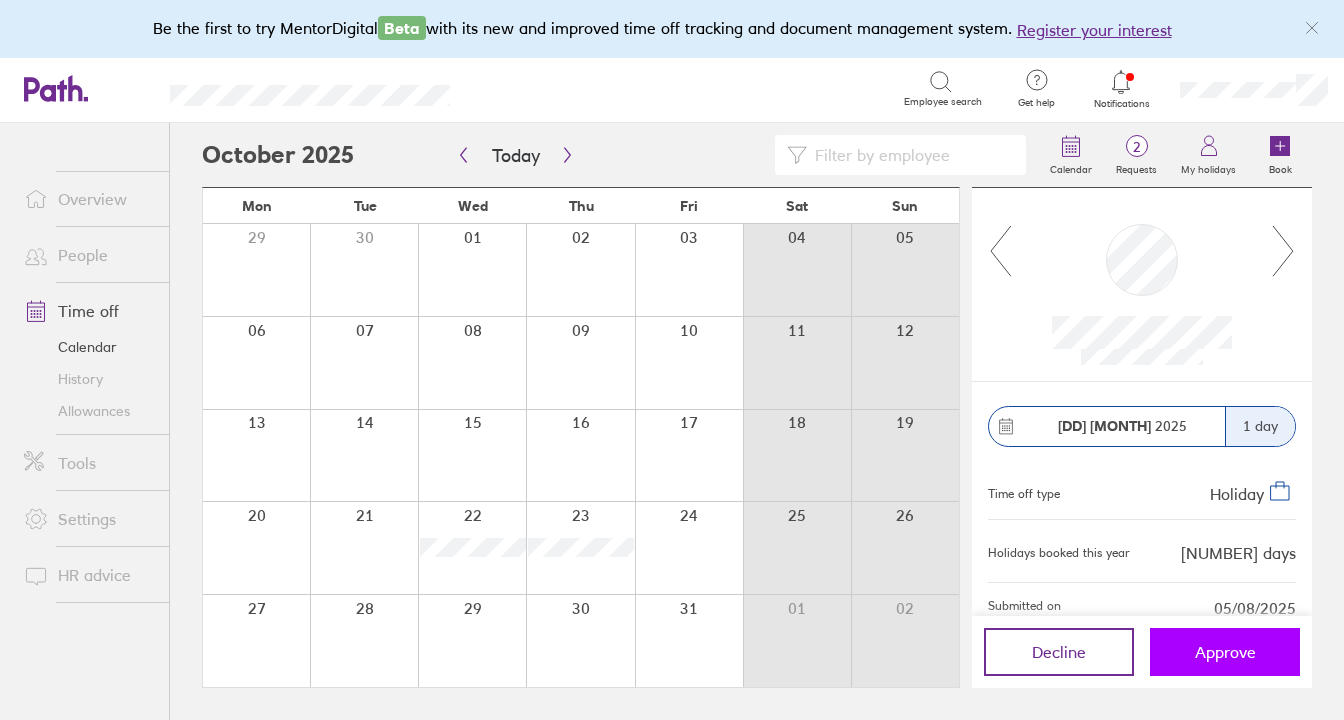 click on "Approve" at bounding box center [1225, 652] 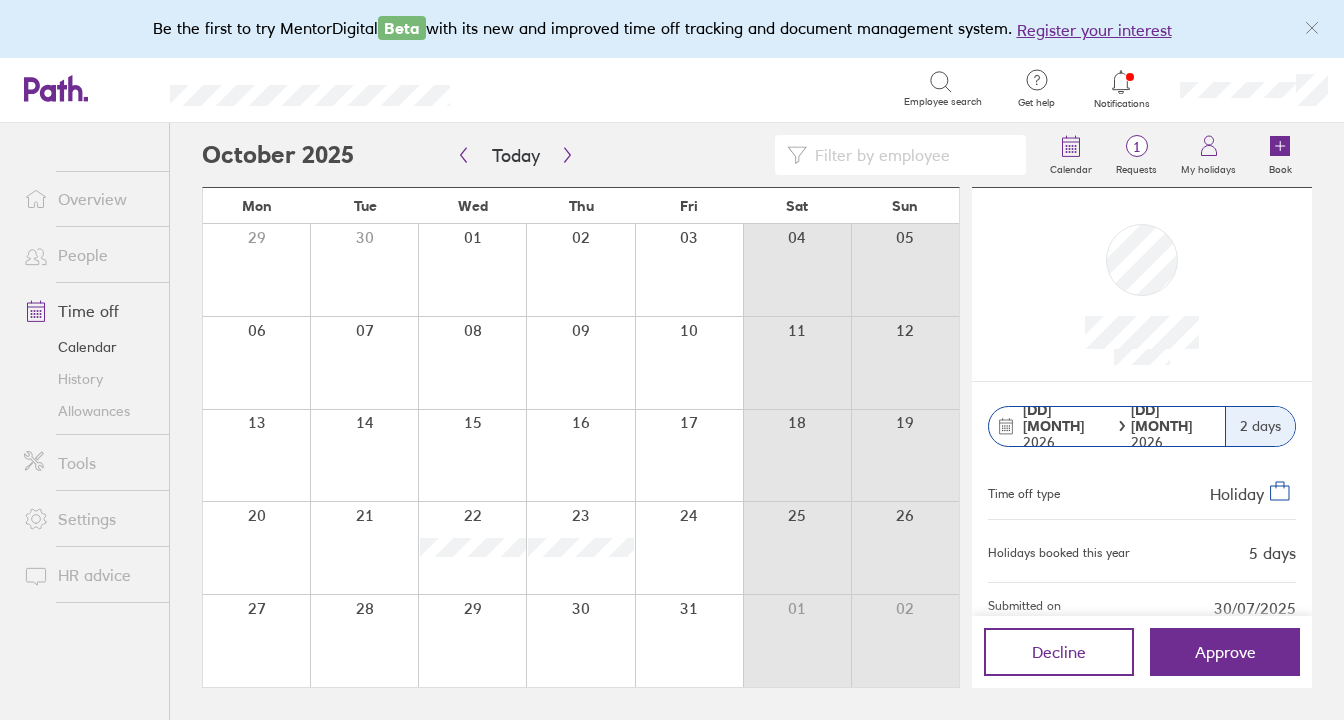 click 